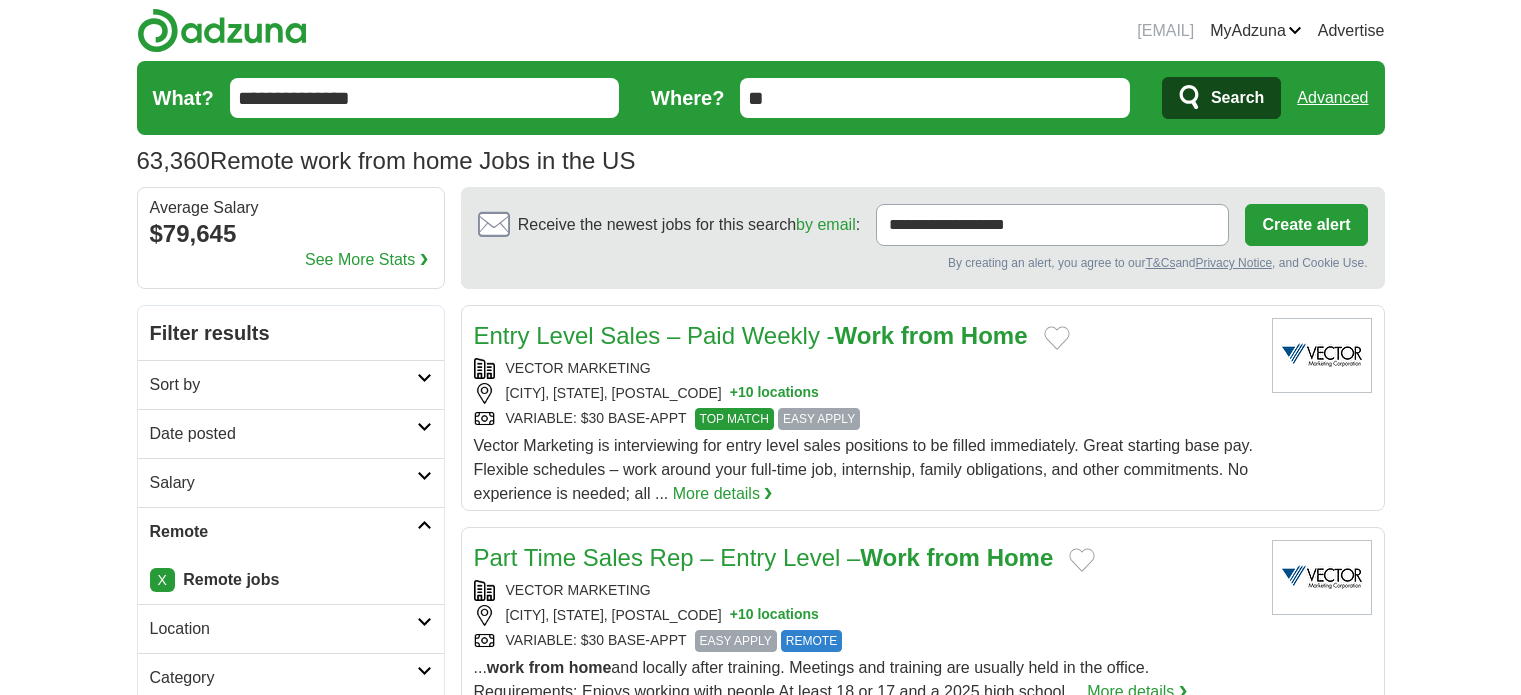 scroll, scrollTop: 0, scrollLeft: 0, axis: both 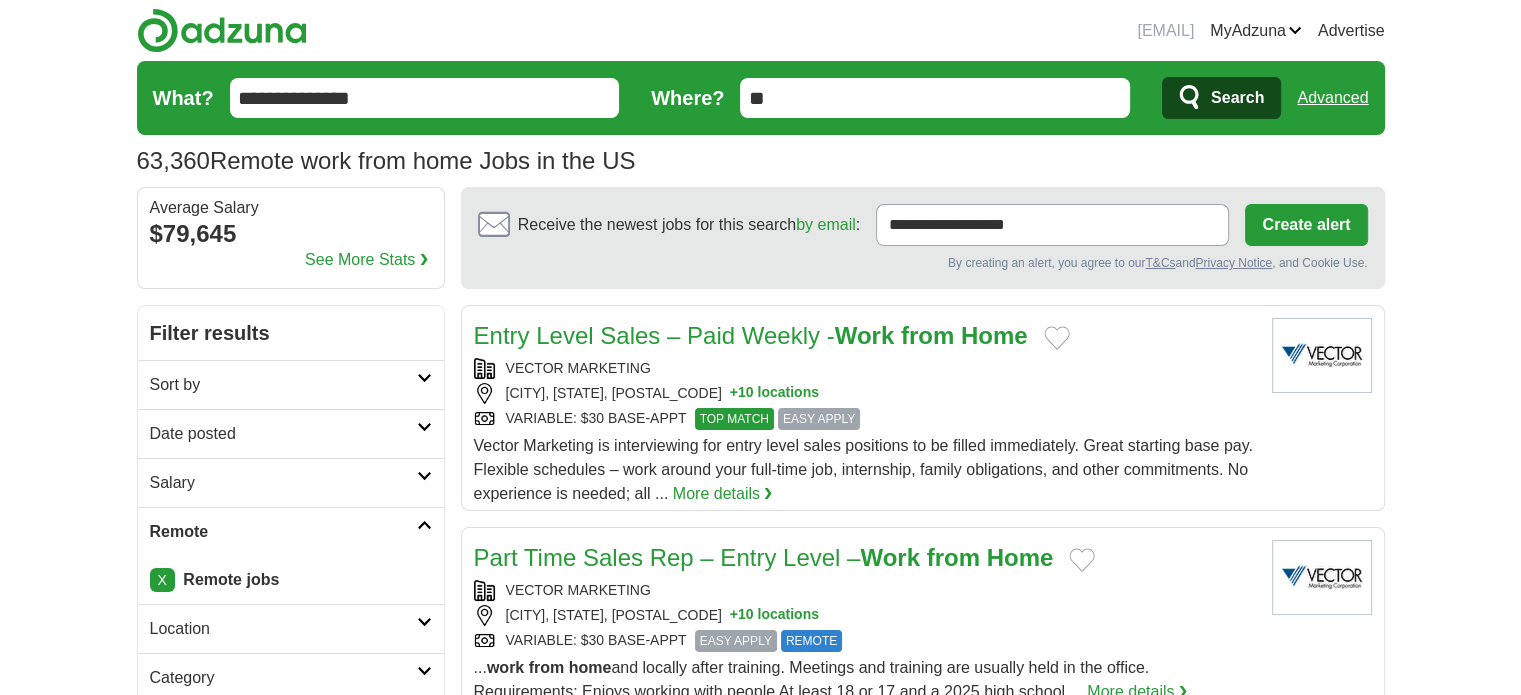 click on "RIDGEWOOD, NEW YORK, 11385
+ 10
locations" at bounding box center (865, 393) 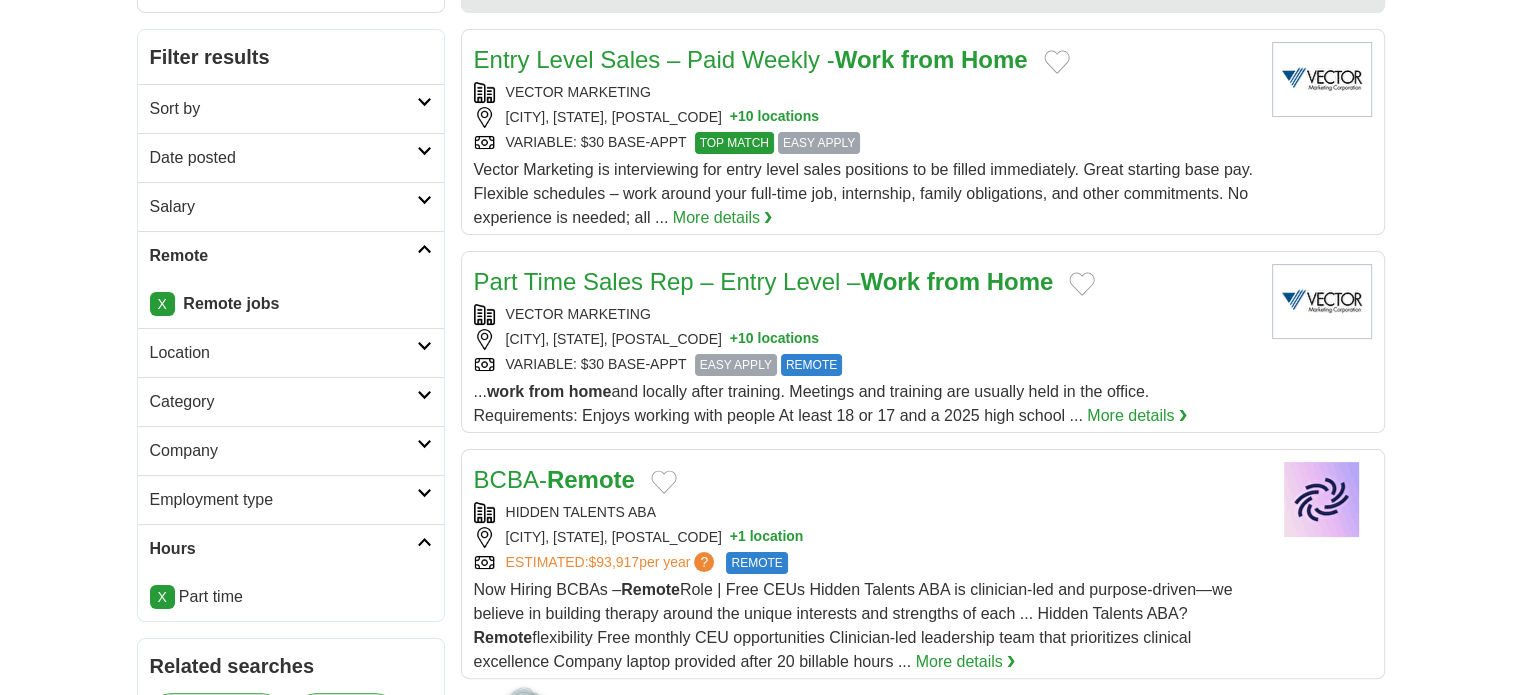 scroll, scrollTop: 280, scrollLeft: 0, axis: vertical 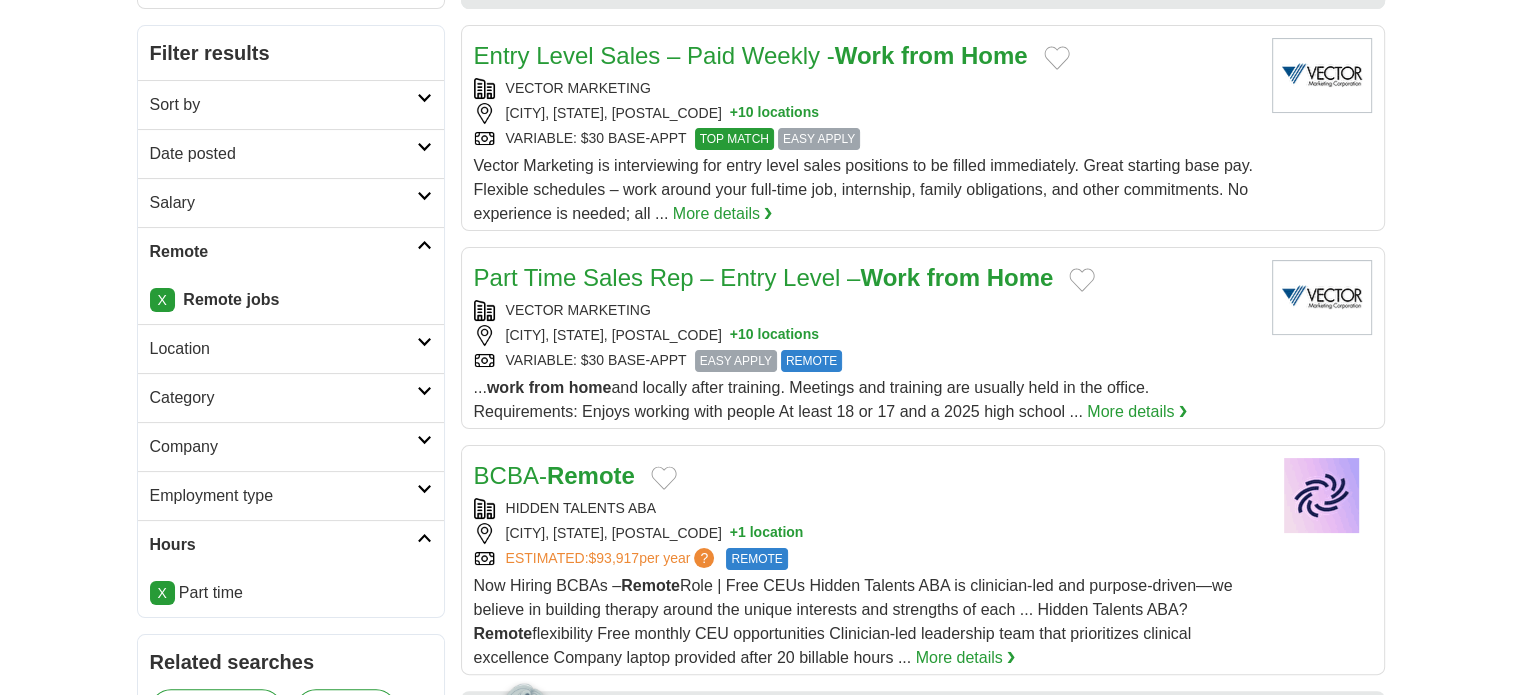 click on "Category" at bounding box center (283, 398) 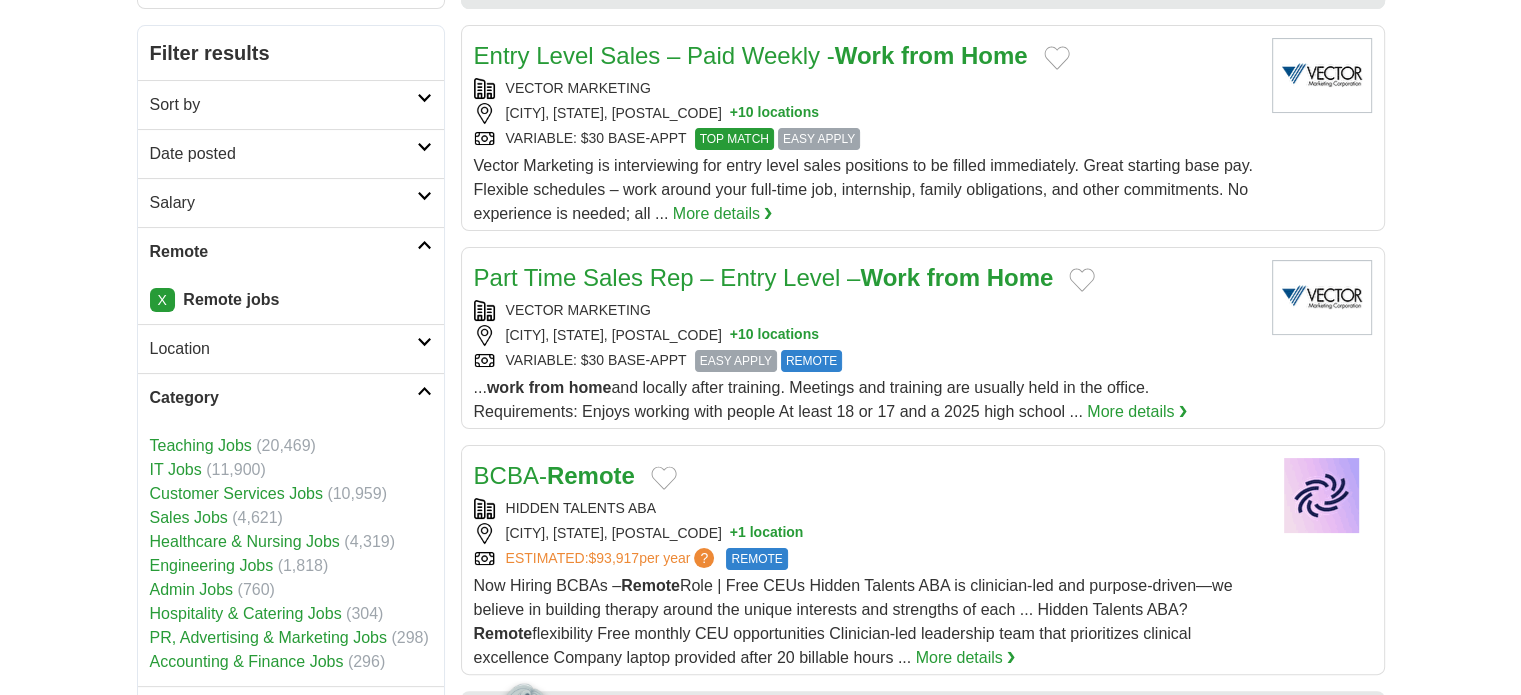 click on "bsong1242@gmail.com
MyAdzuna
Alerts
Favorites
Resumes
ApplyIQ
Preferences
Posted jobs
Logout
Advertise
63,360
Remote work from home Jobs in the US
Salary
Salary
Select a salary range
Salary from
from $10,000
from $20,000" at bounding box center (760, 1390) 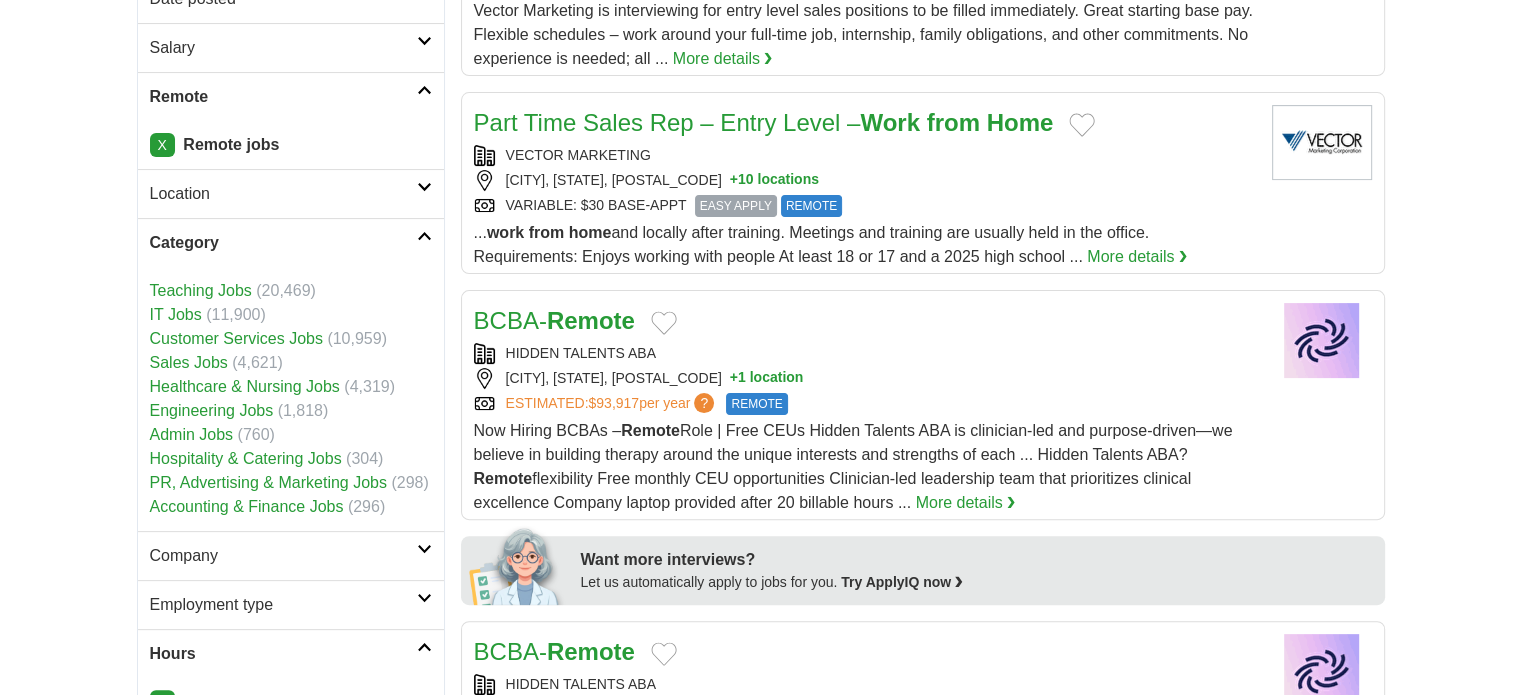 scroll, scrollTop: 440, scrollLeft: 0, axis: vertical 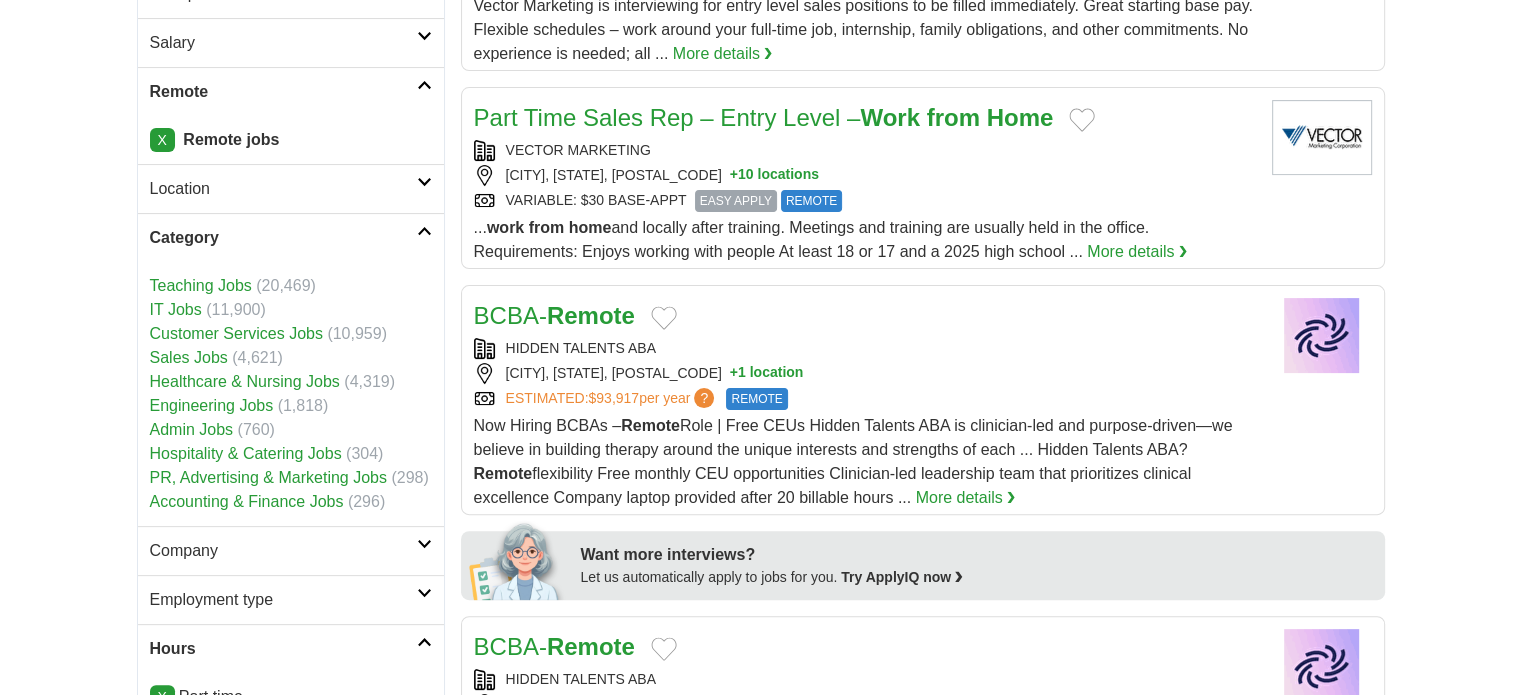 click on "Customer Services Jobs" at bounding box center (236, 333) 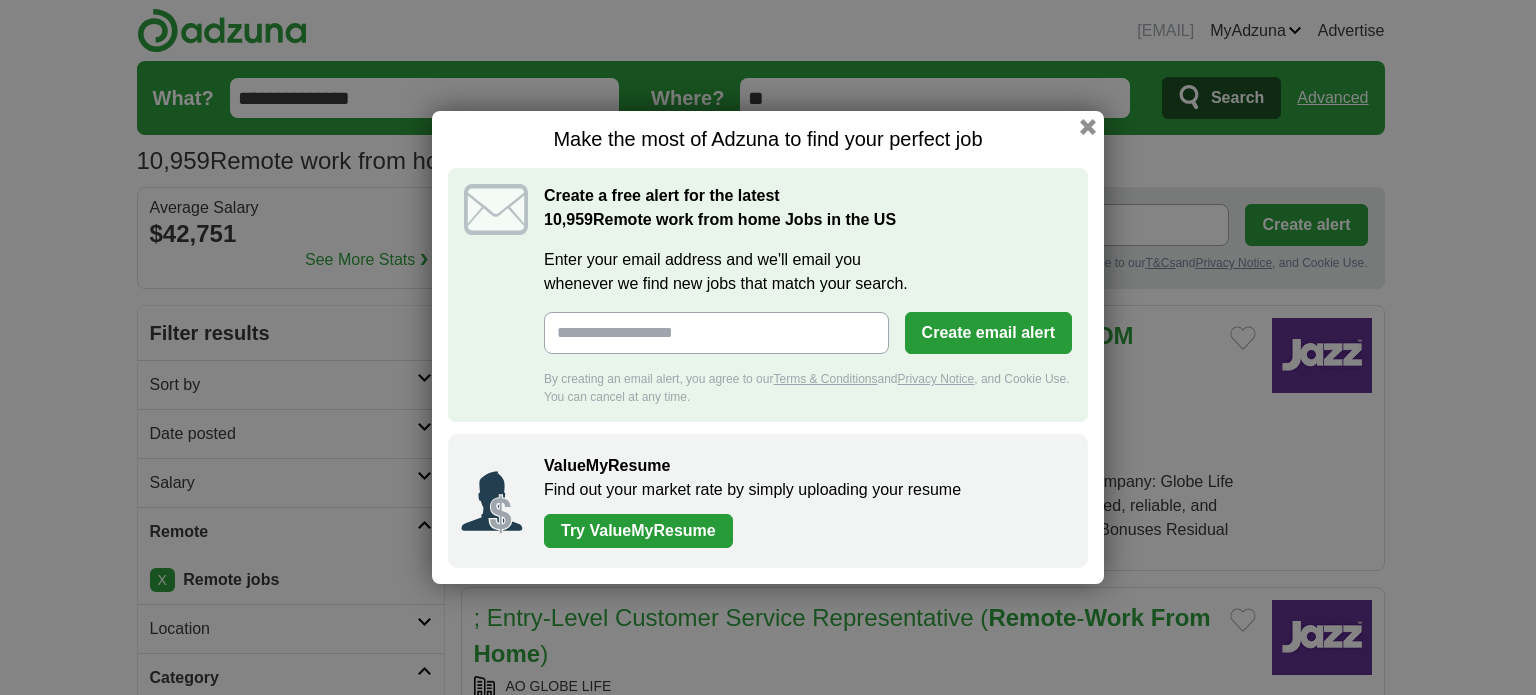scroll, scrollTop: 0, scrollLeft: 0, axis: both 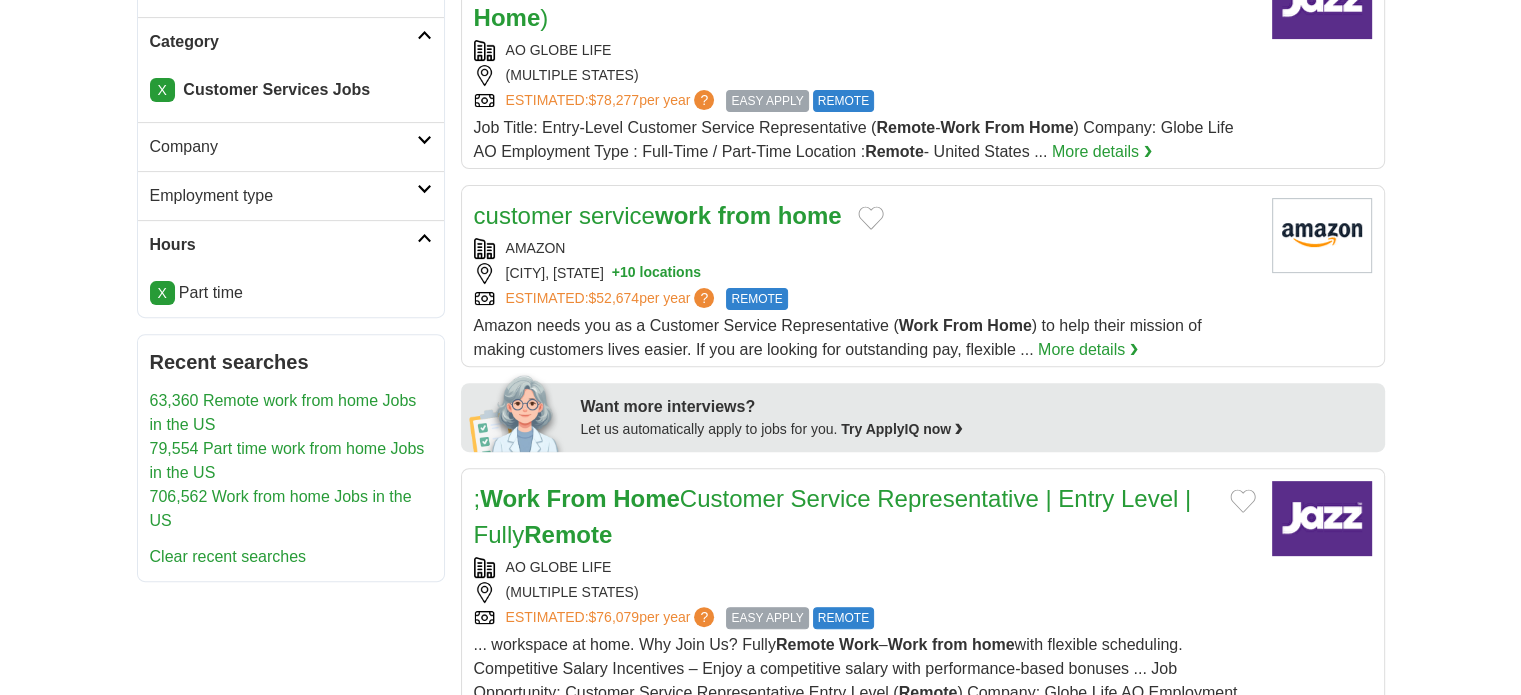 click on "AMAZON" at bounding box center [865, 248] 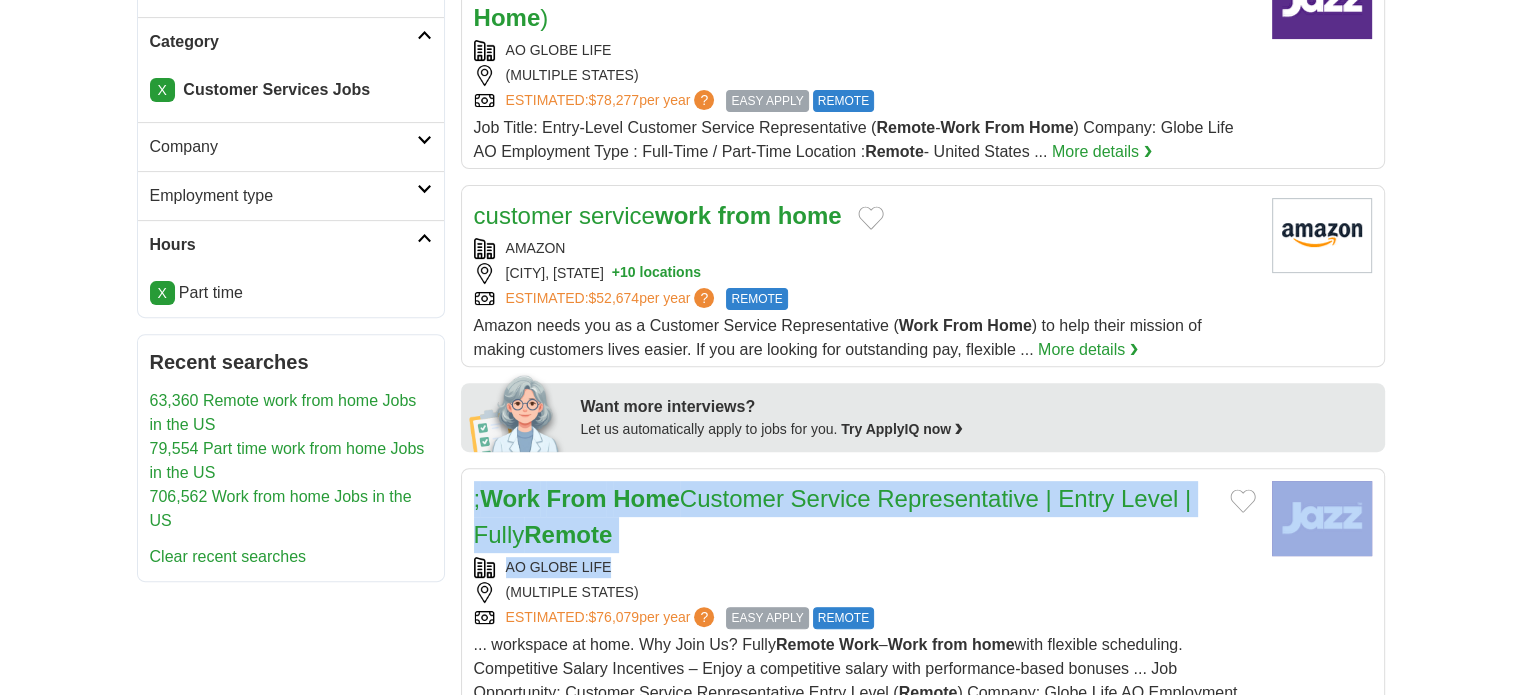 drag, startPoint x: 844, startPoint y: 550, endPoint x: 1411, endPoint y: 471, distance: 572.47705 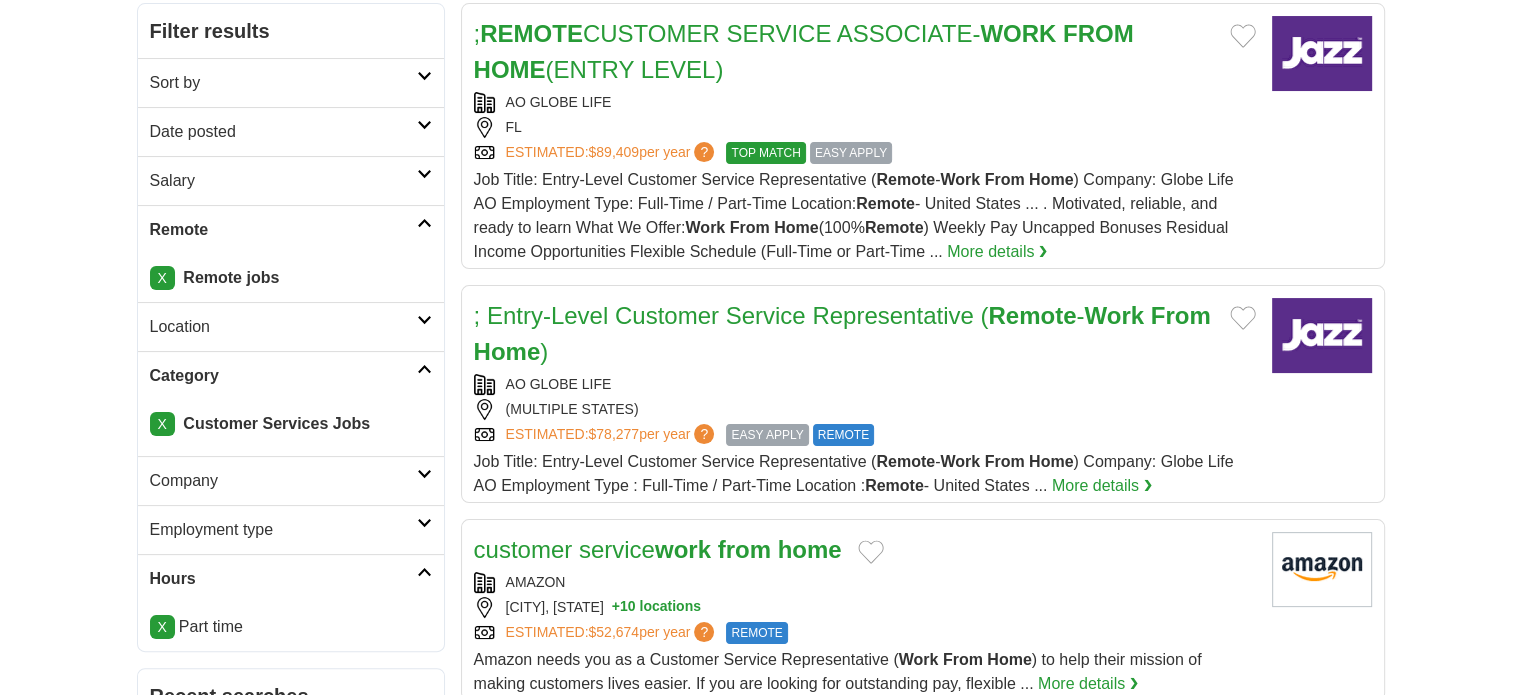 scroll, scrollTop: 243, scrollLeft: 0, axis: vertical 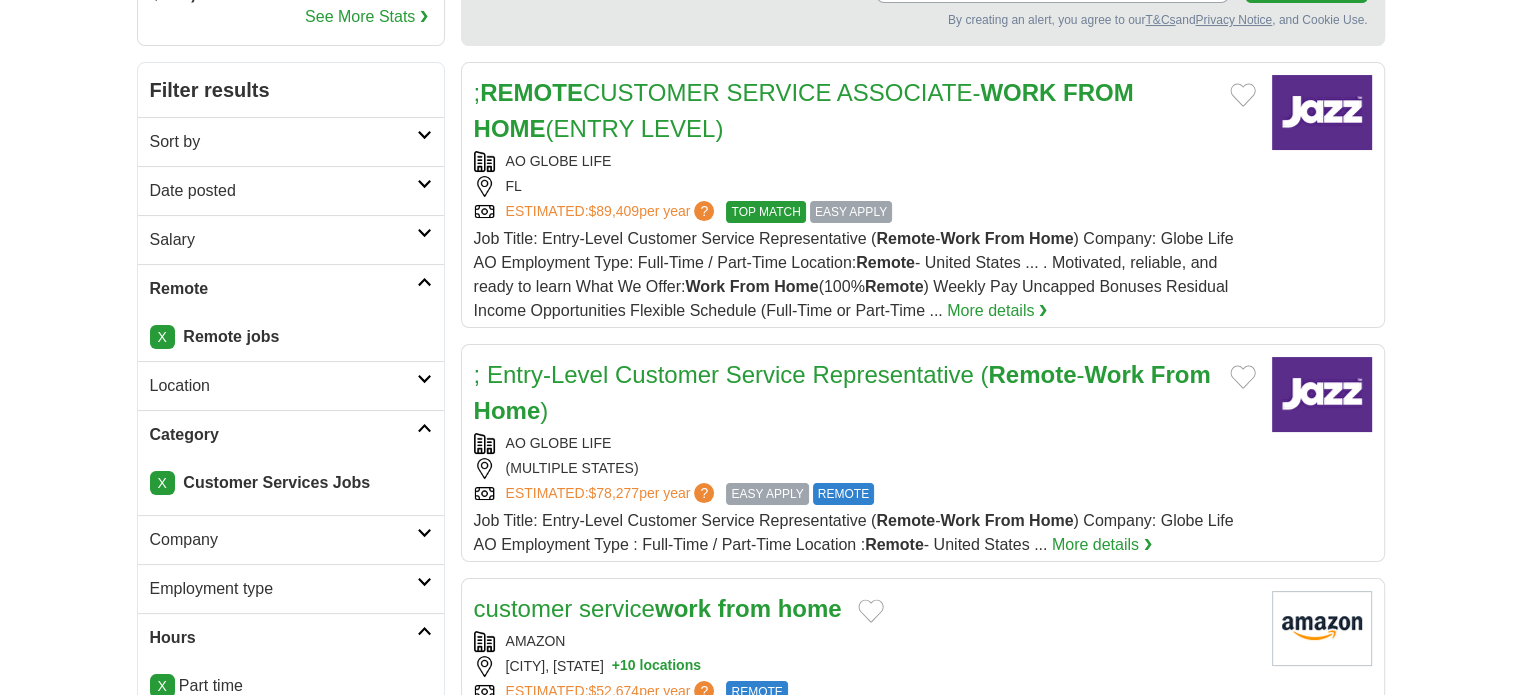 click on "AO GLOBE LIFE" at bounding box center (865, 161) 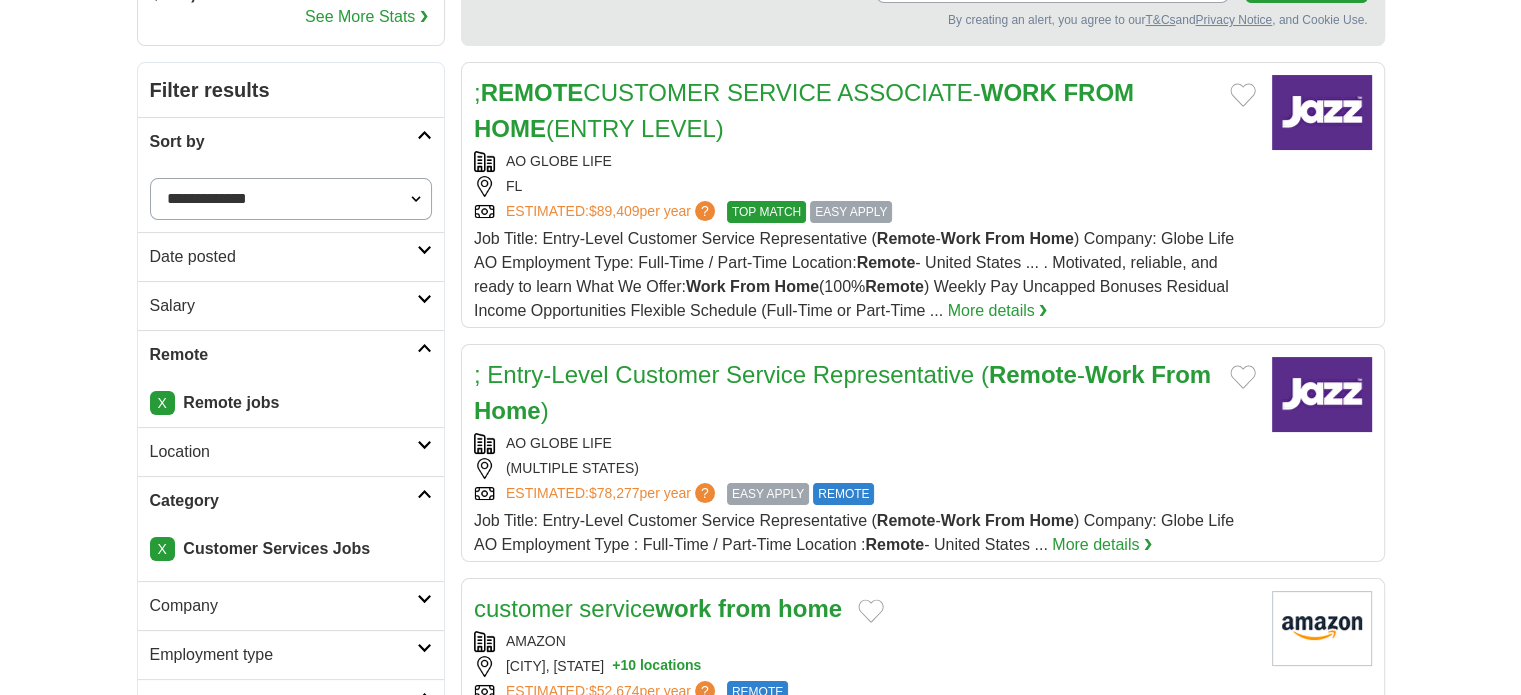 click on "Sort by" at bounding box center [283, 142] 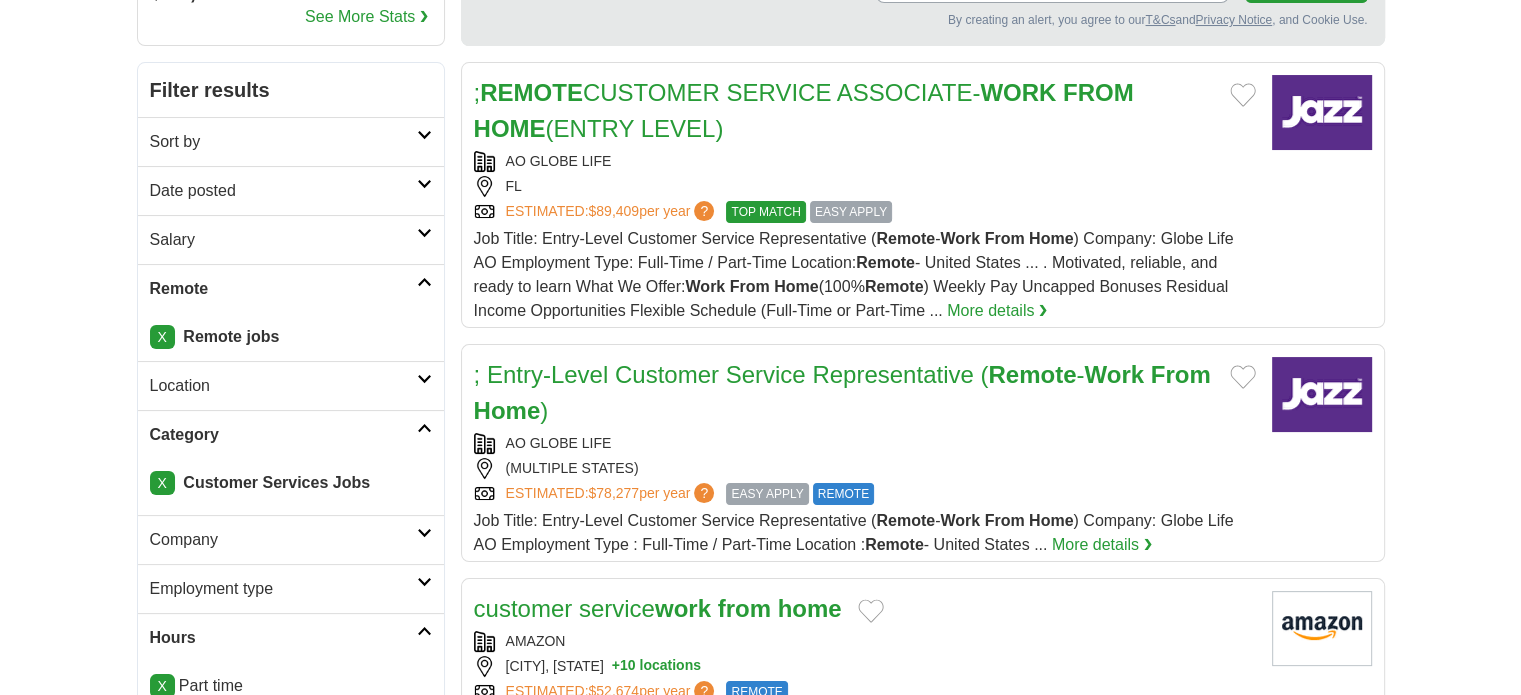 click on "Salary" at bounding box center [283, 240] 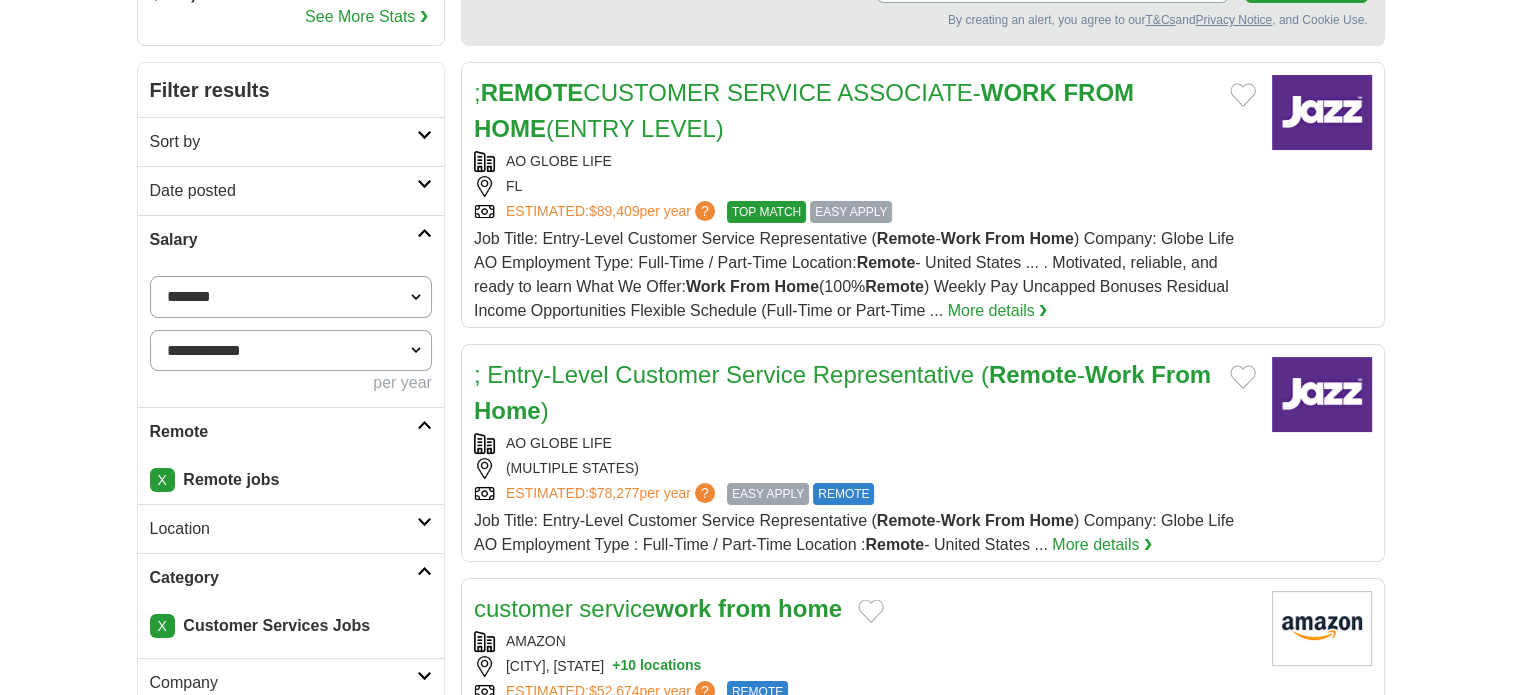 click on "Salary" at bounding box center (283, 240) 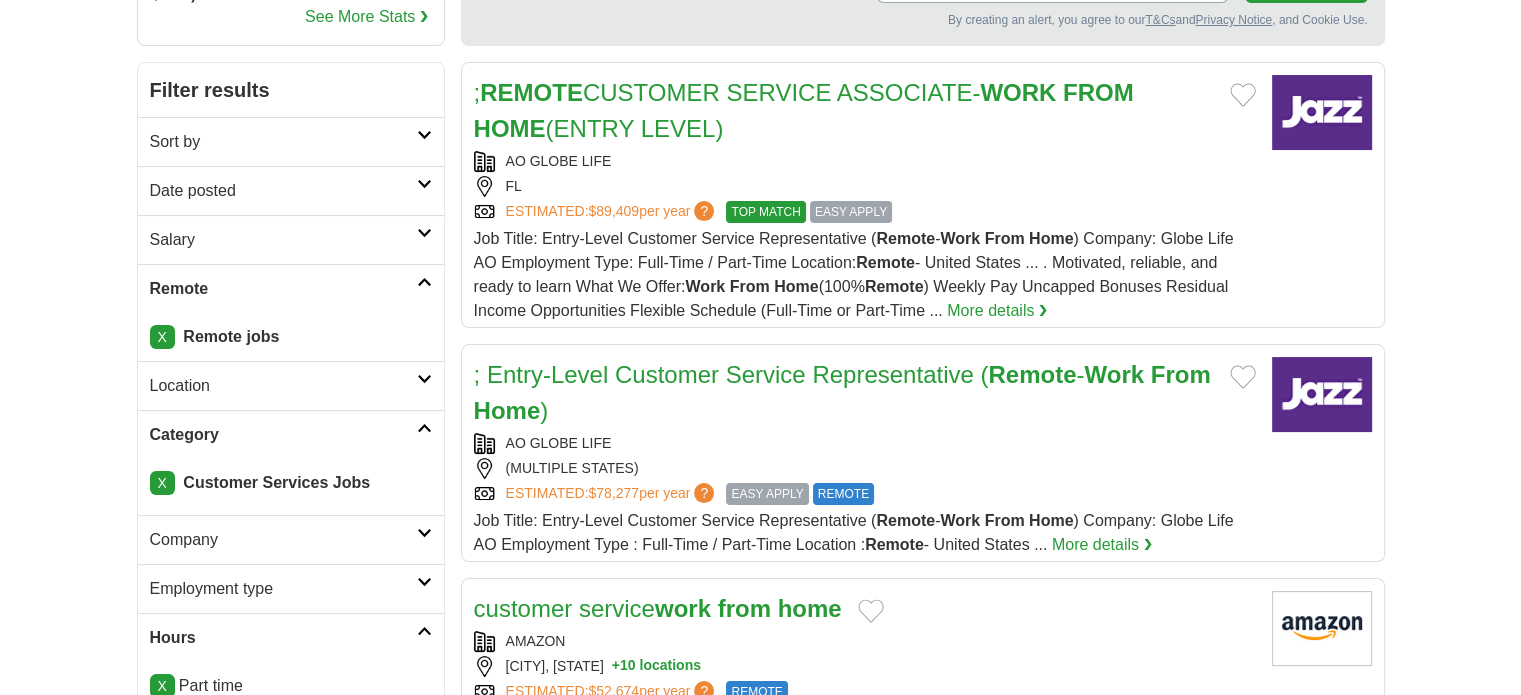 click on "Location" at bounding box center (283, 386) 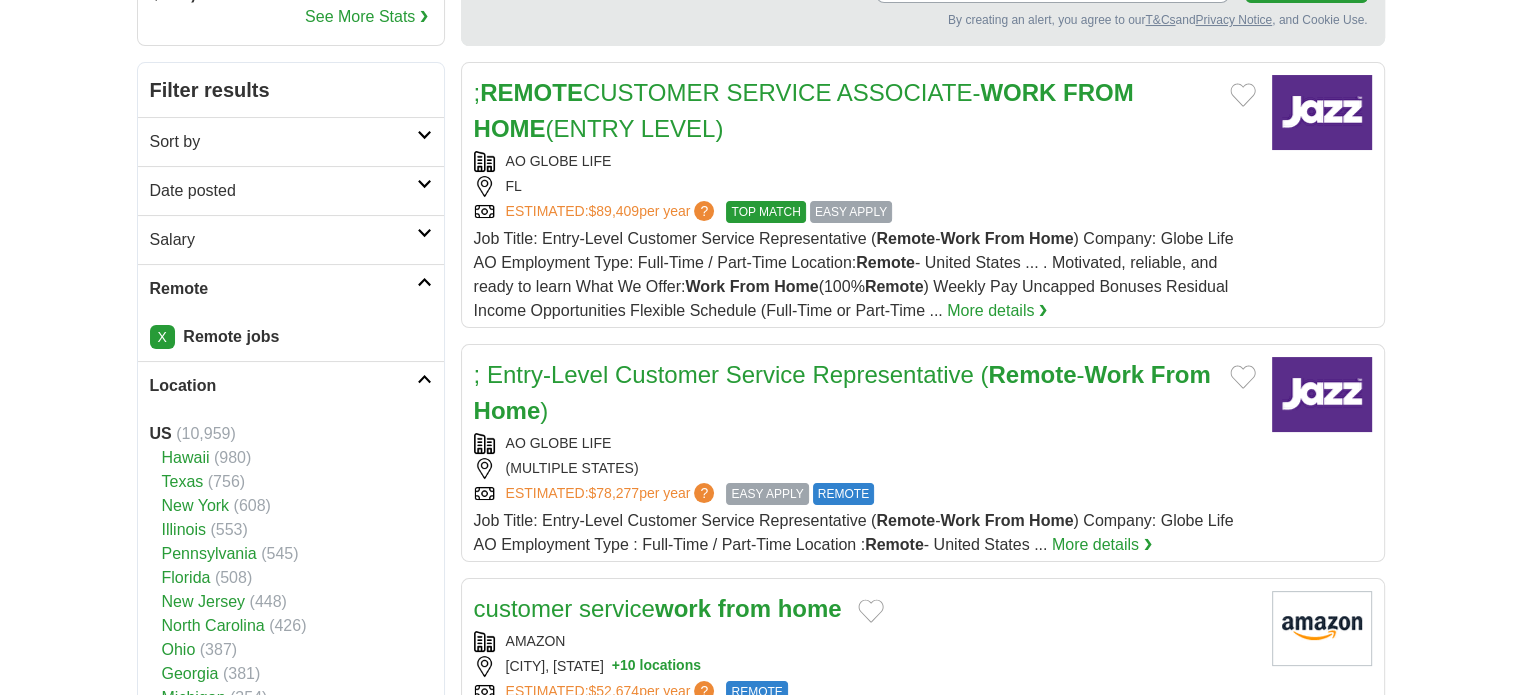 click on "Florida" at bounding box center [186, 577] 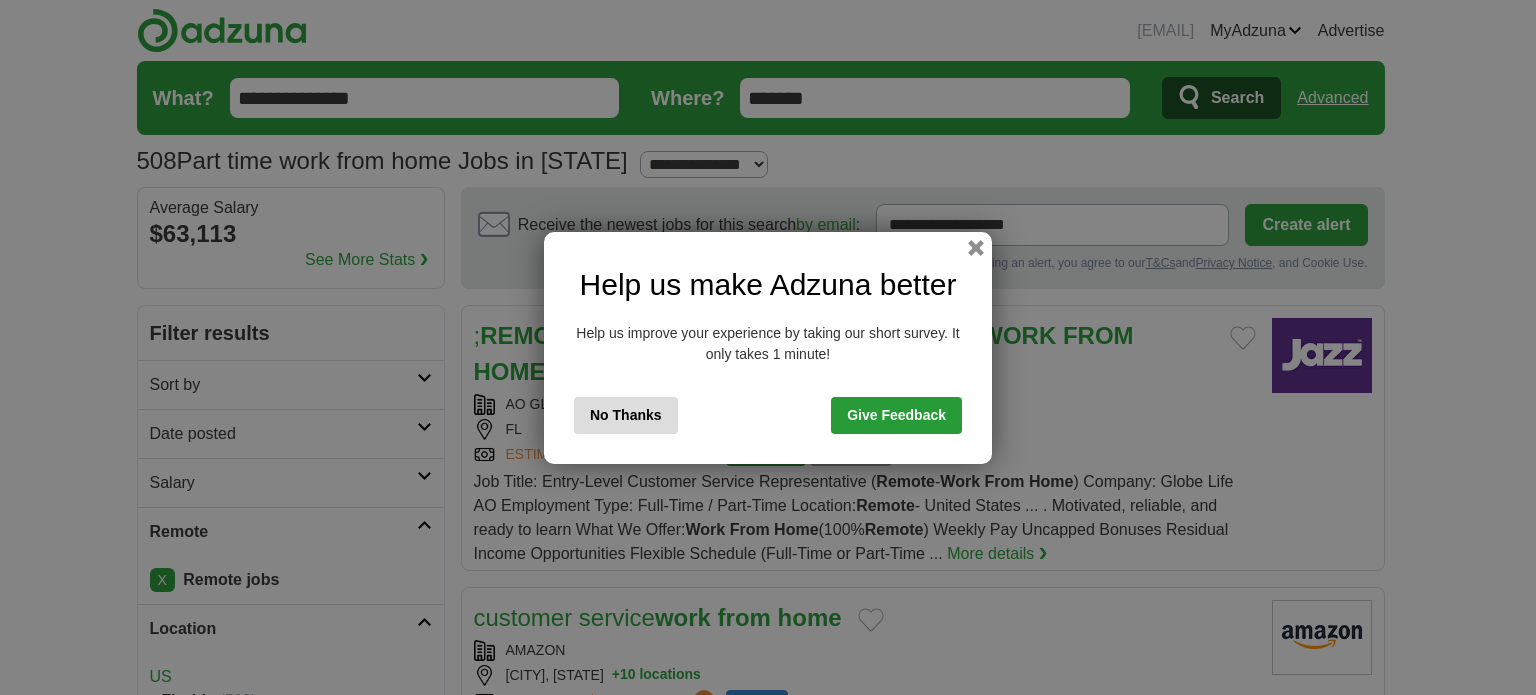 scroll, scrollTop: 0, scrollLeft: 0, axis: both 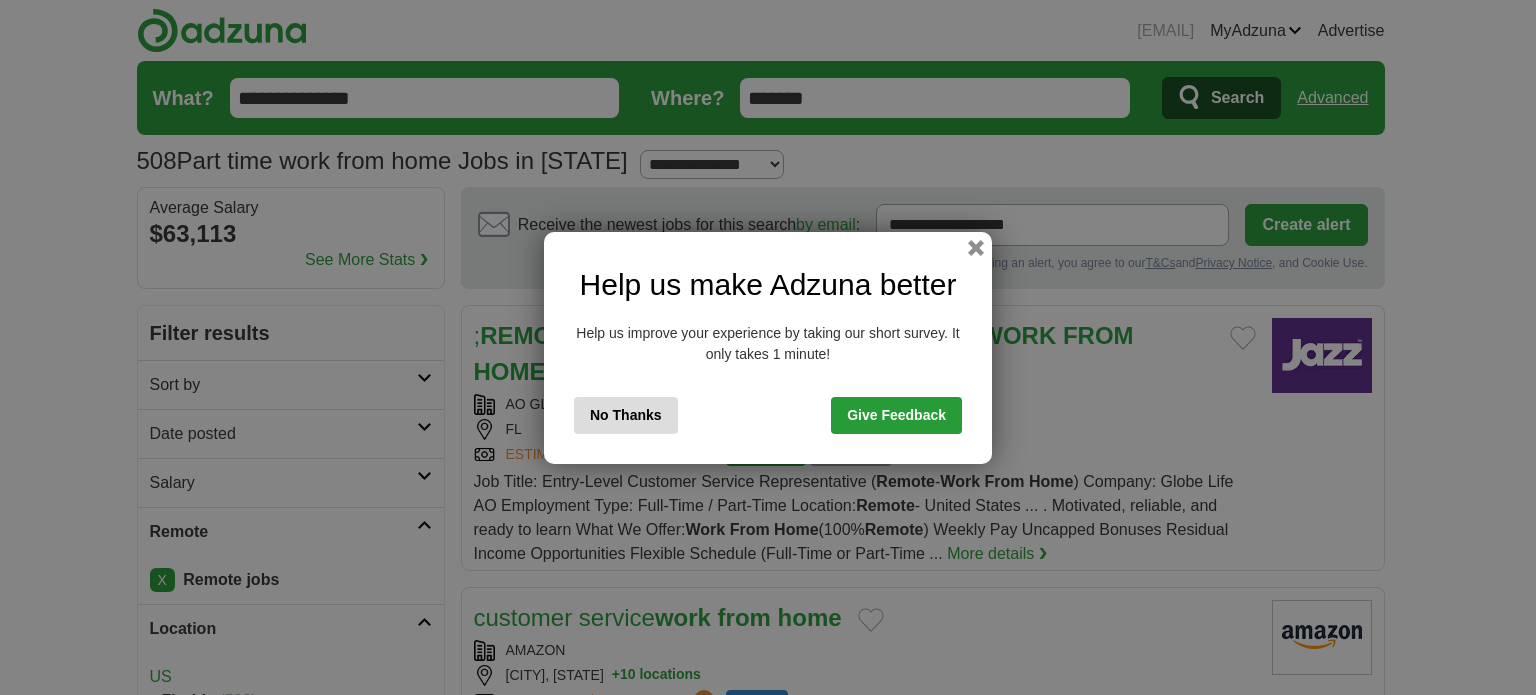 click on "No Thanks" at bounding box center (626, 415) 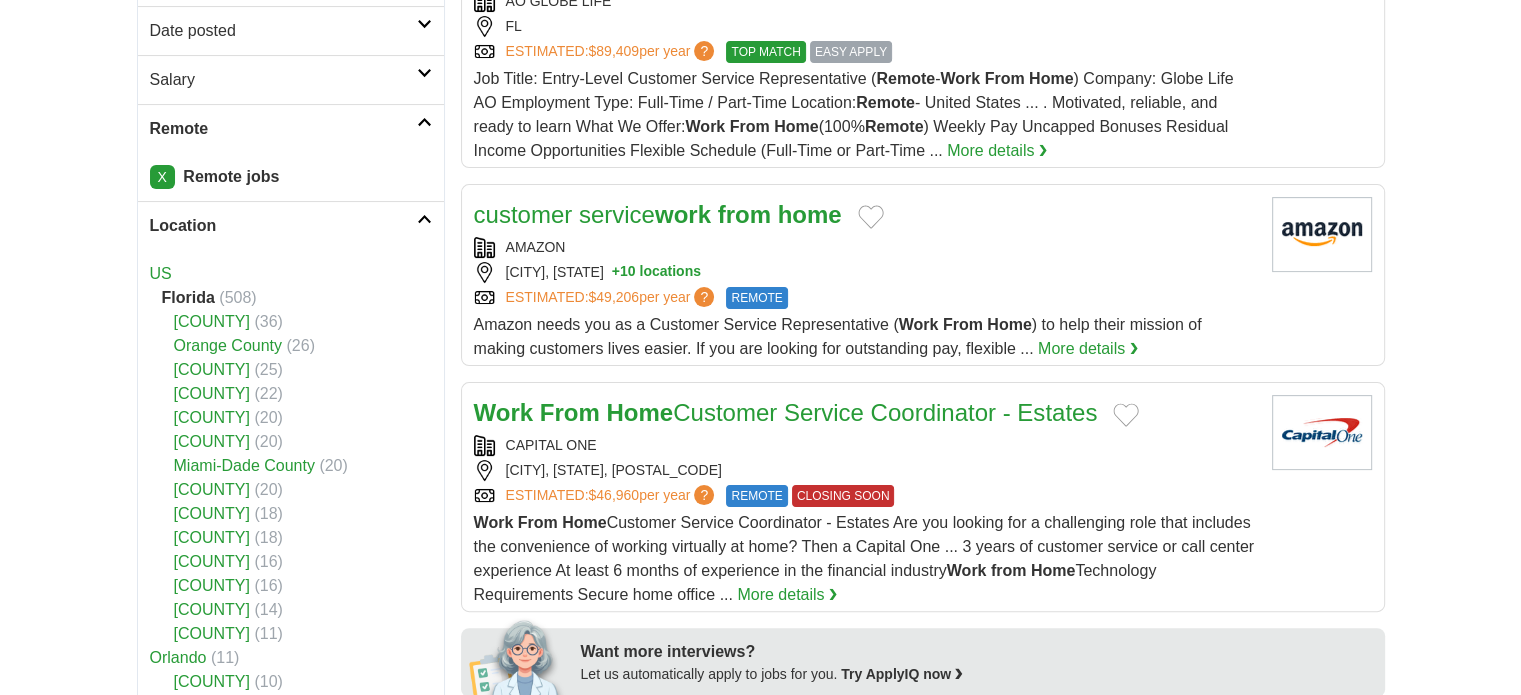 scroll, scrollTop: 412, scrollLeft: 0, axis: vertical 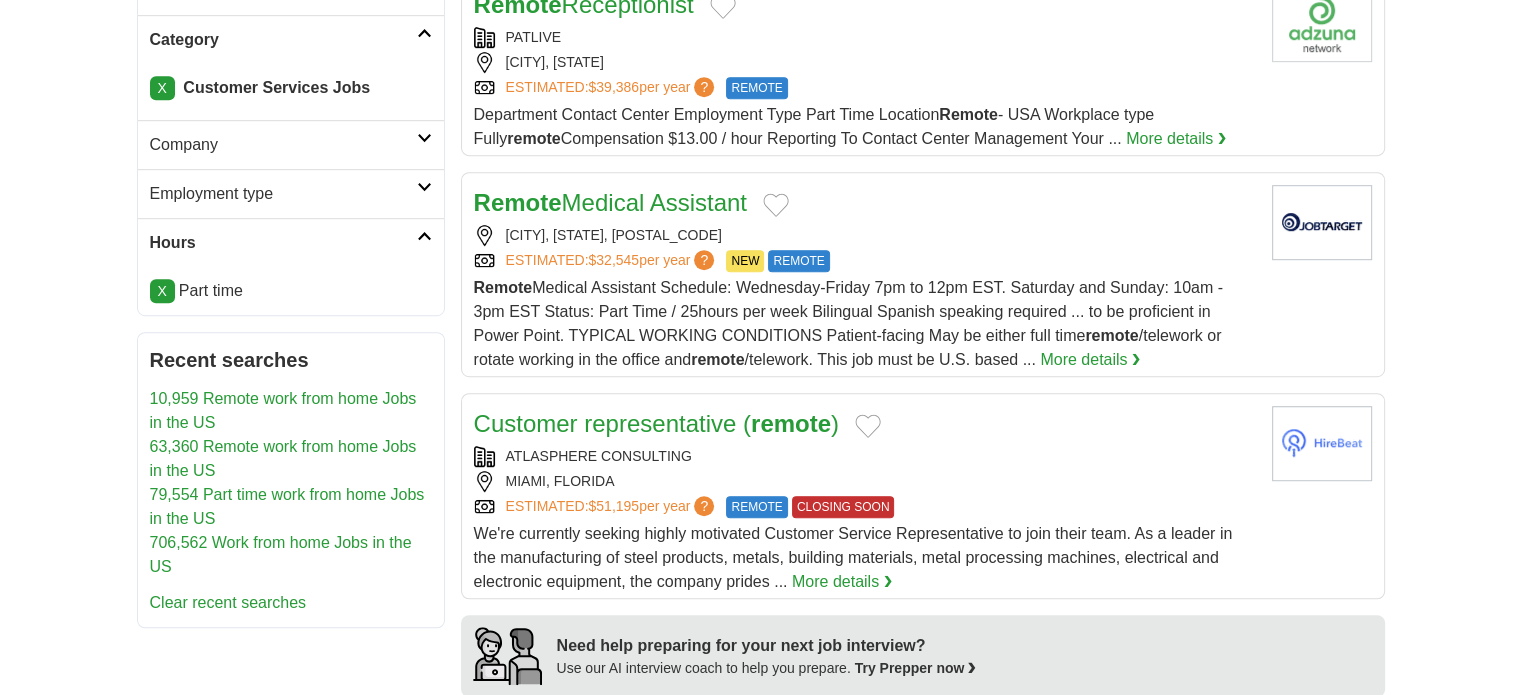 click on "Employment type" at bounding box center (283, 194) 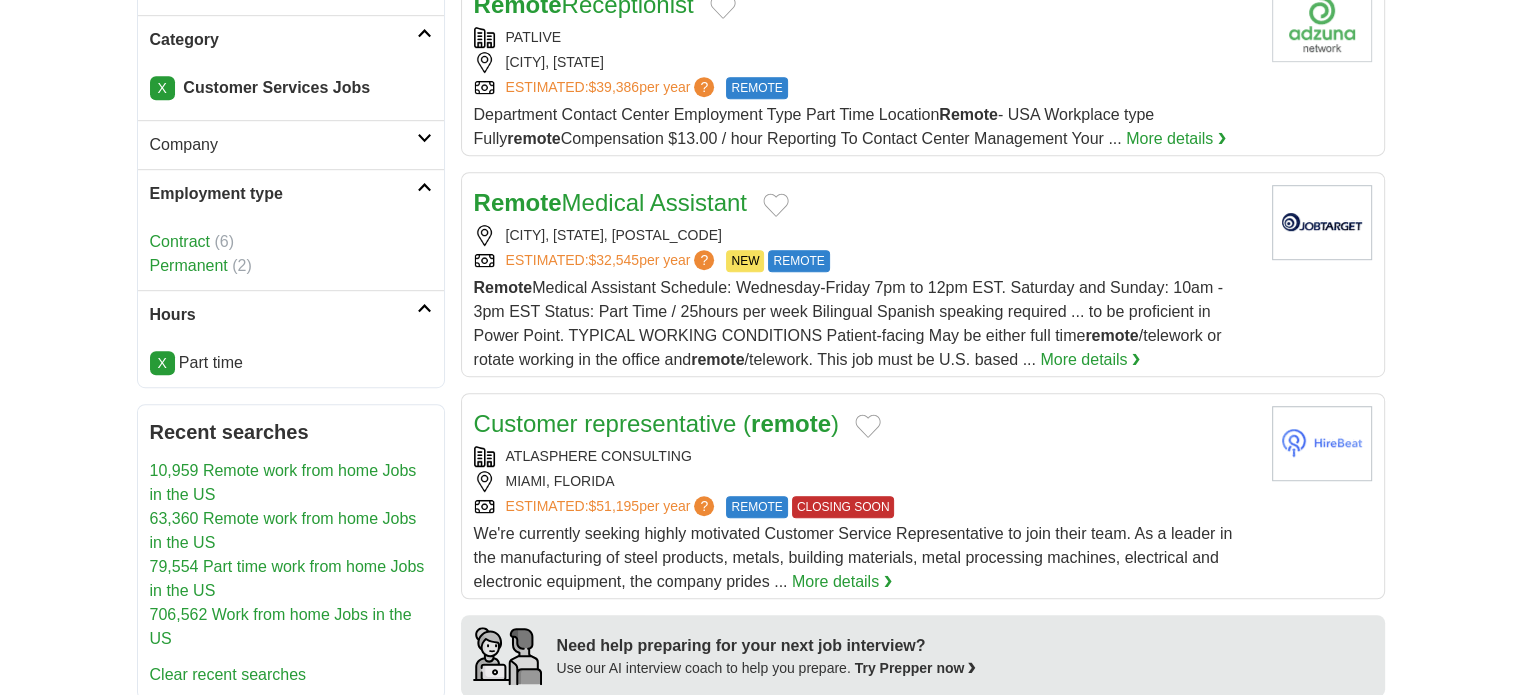 click on "Employment type" at bounding box center [283, 194] 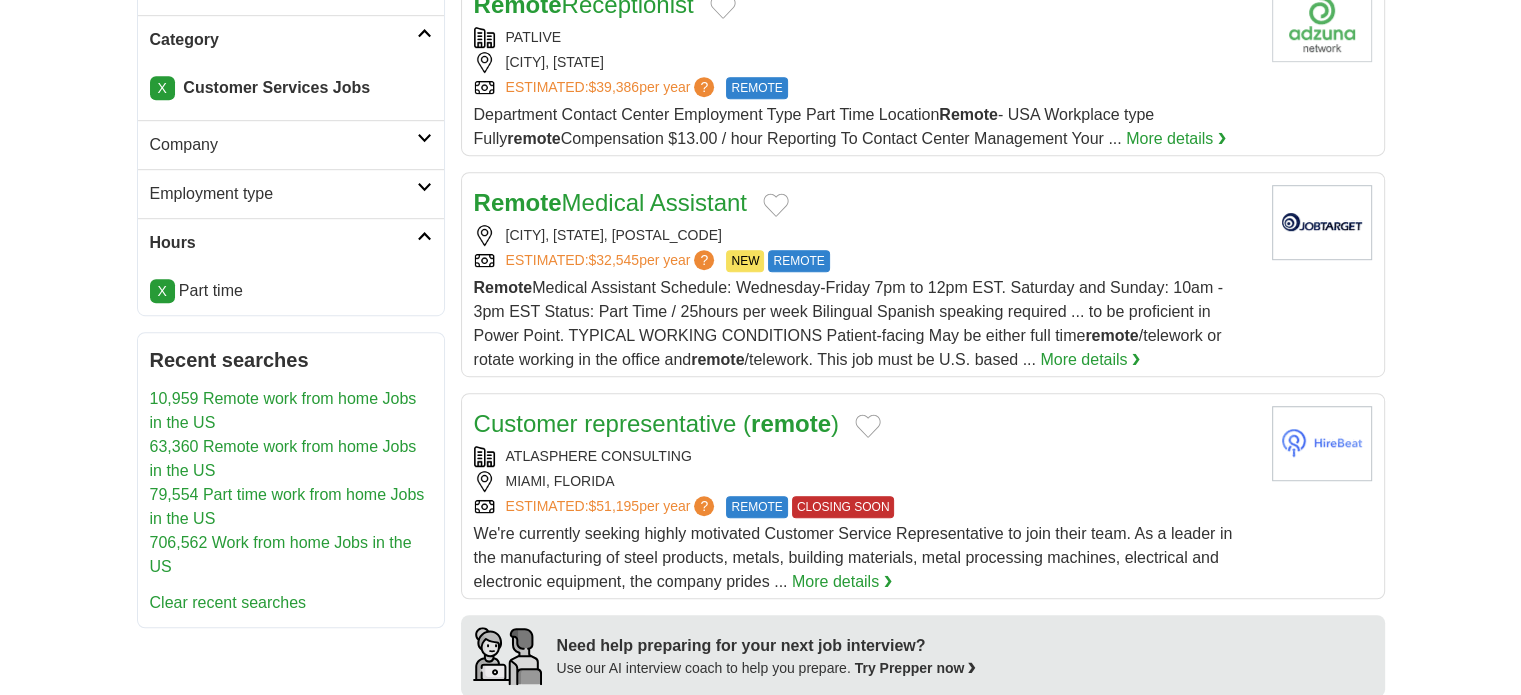 click on "Company" at bounding box center (283, 145) 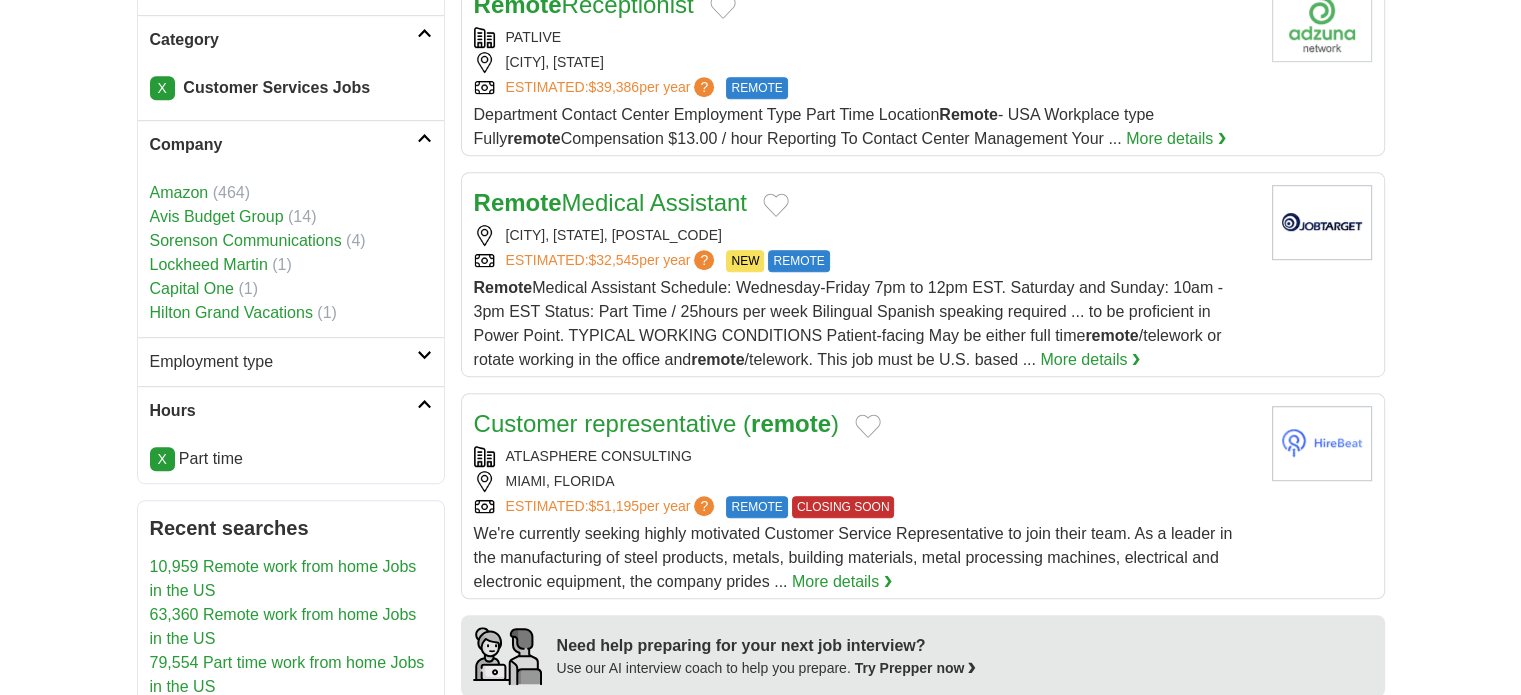 click on "Company" at bounding box center (283, 145) 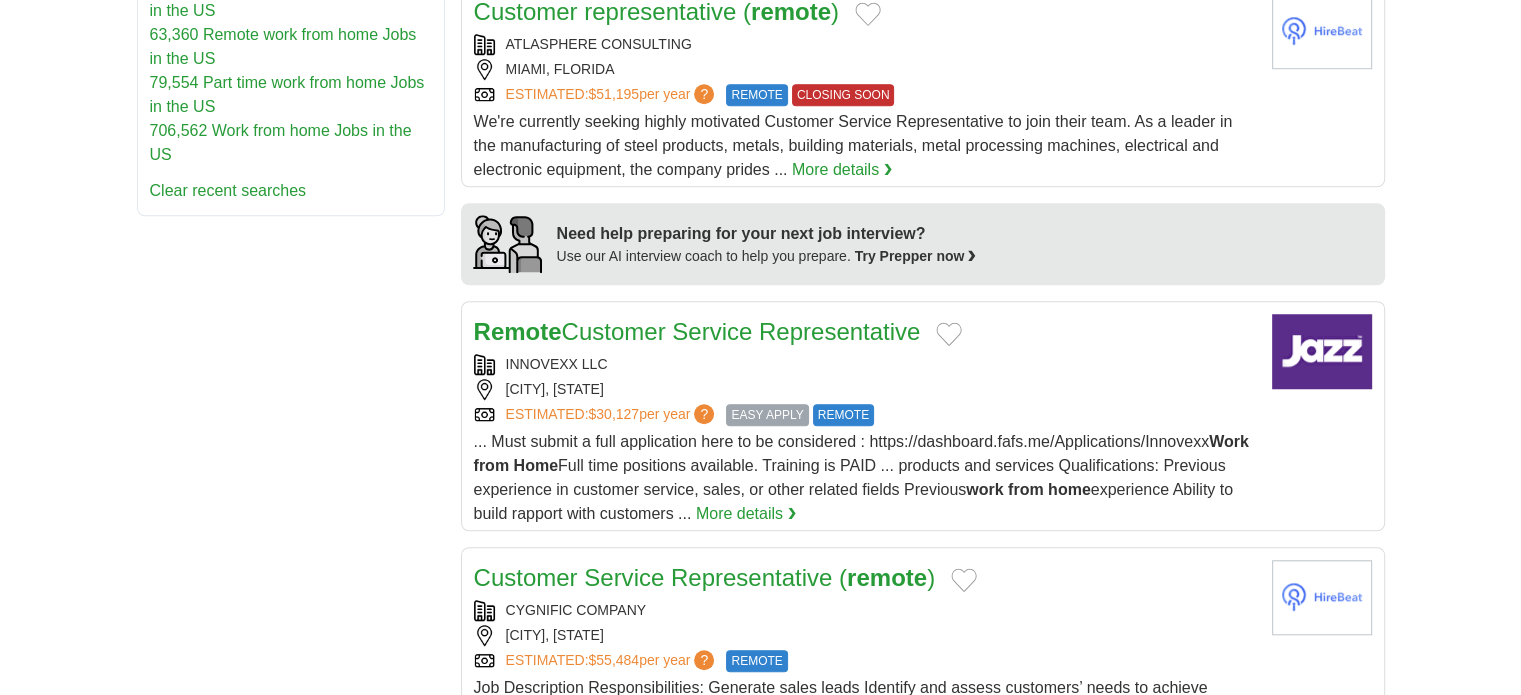 scroll, scrollTop: 1581, scrollLeft: 0, axis: vertical 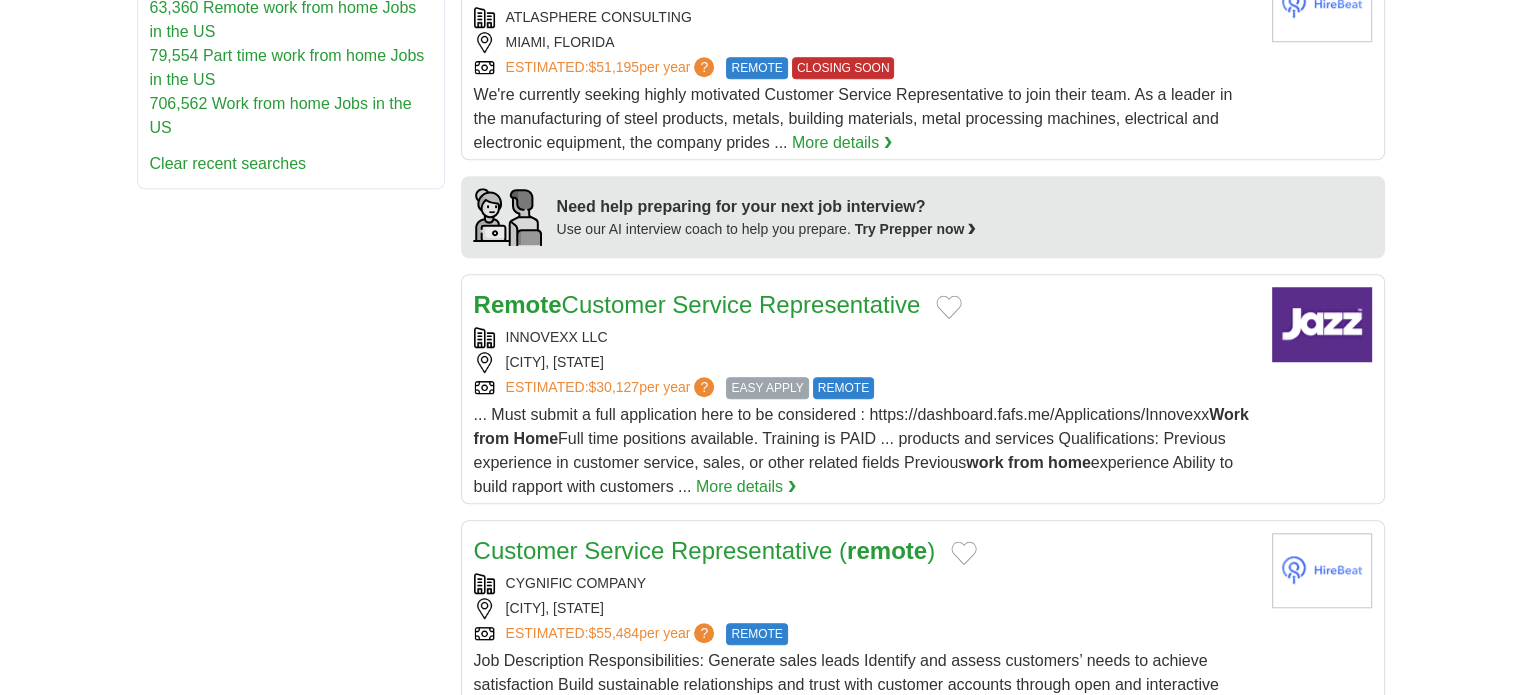 click on "bsong1242@gmail.com
MyAdzuna
Alerts
Favorites
Resumes
ApplyIQ
Preferences
Posted jobs
Logout
Advertise
508
Part time work from home Jobs in Florida
Salary
Salary
Select a salary range
Salary from
from $10,000
from $20,000" at bounding box center [760, 706] 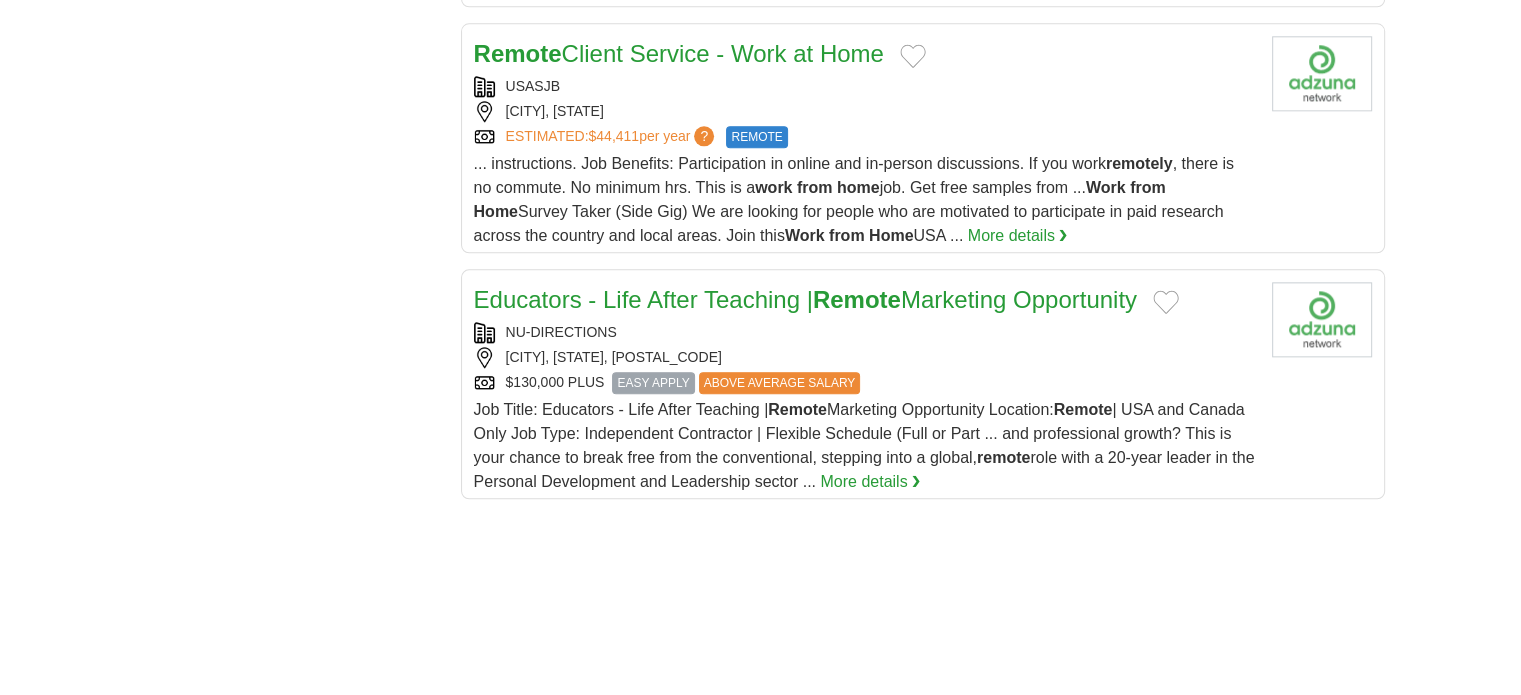scroll, scrollTop: 2301, scrollLeft: 0, axis: vertical 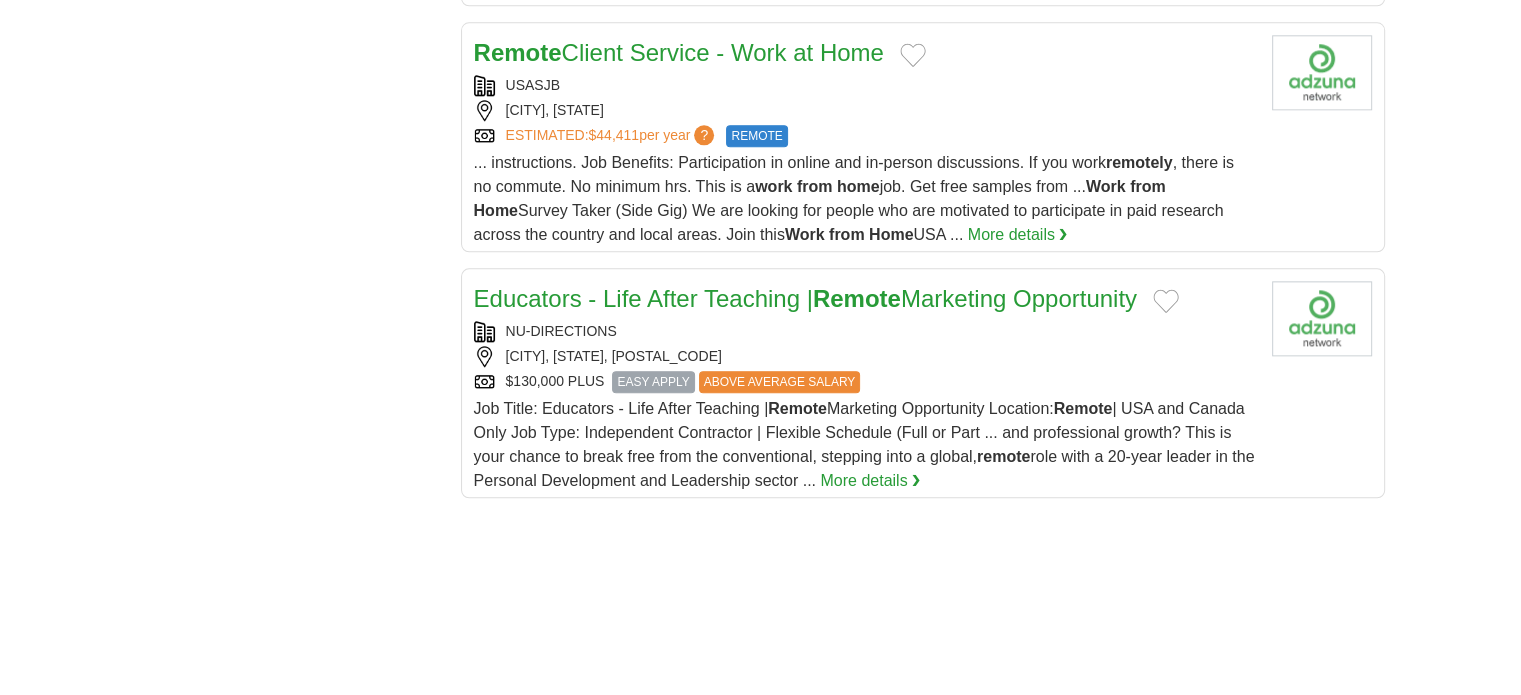click on "Educators - Life After Teaching |  Remote  Marketing Opportunity" at bounding box center (805, 298) 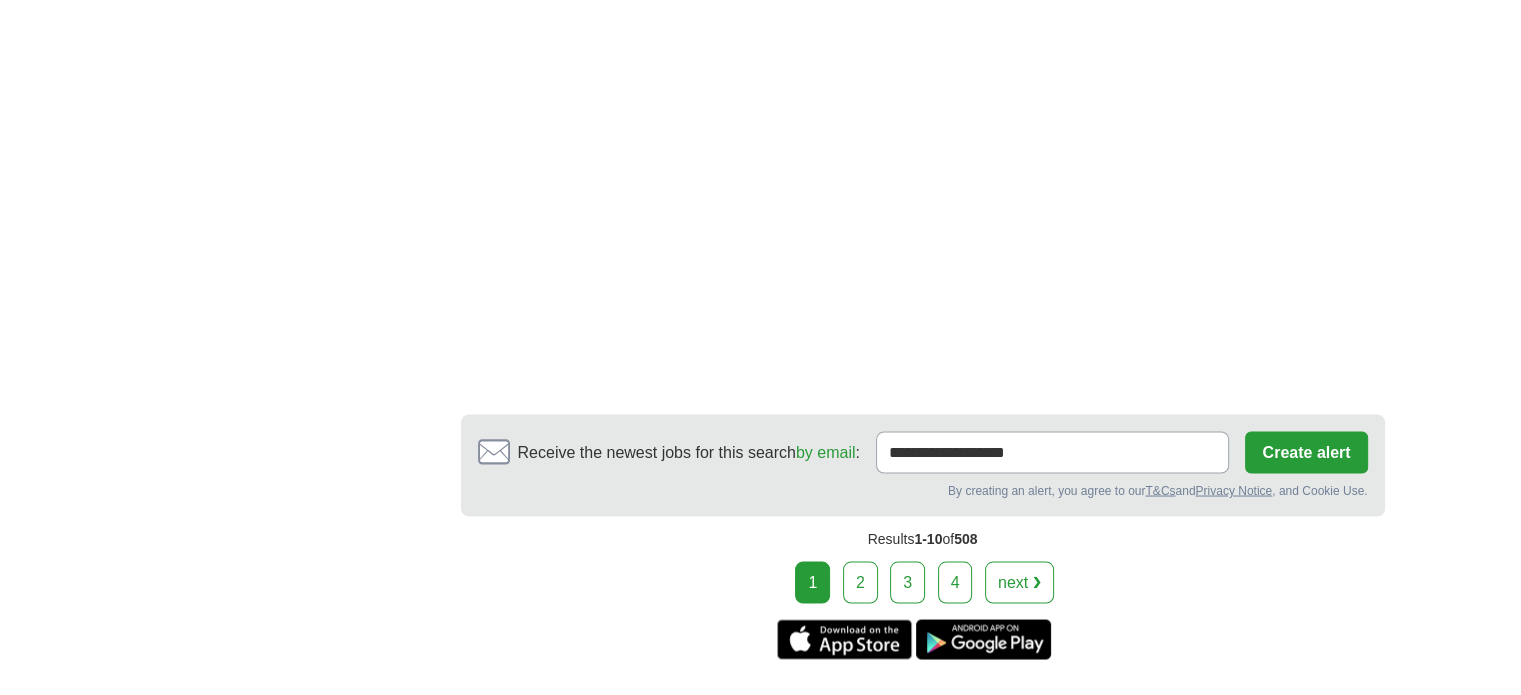 scroll, scrollTop: 3621, scrollLeft: 0, axis: vertical 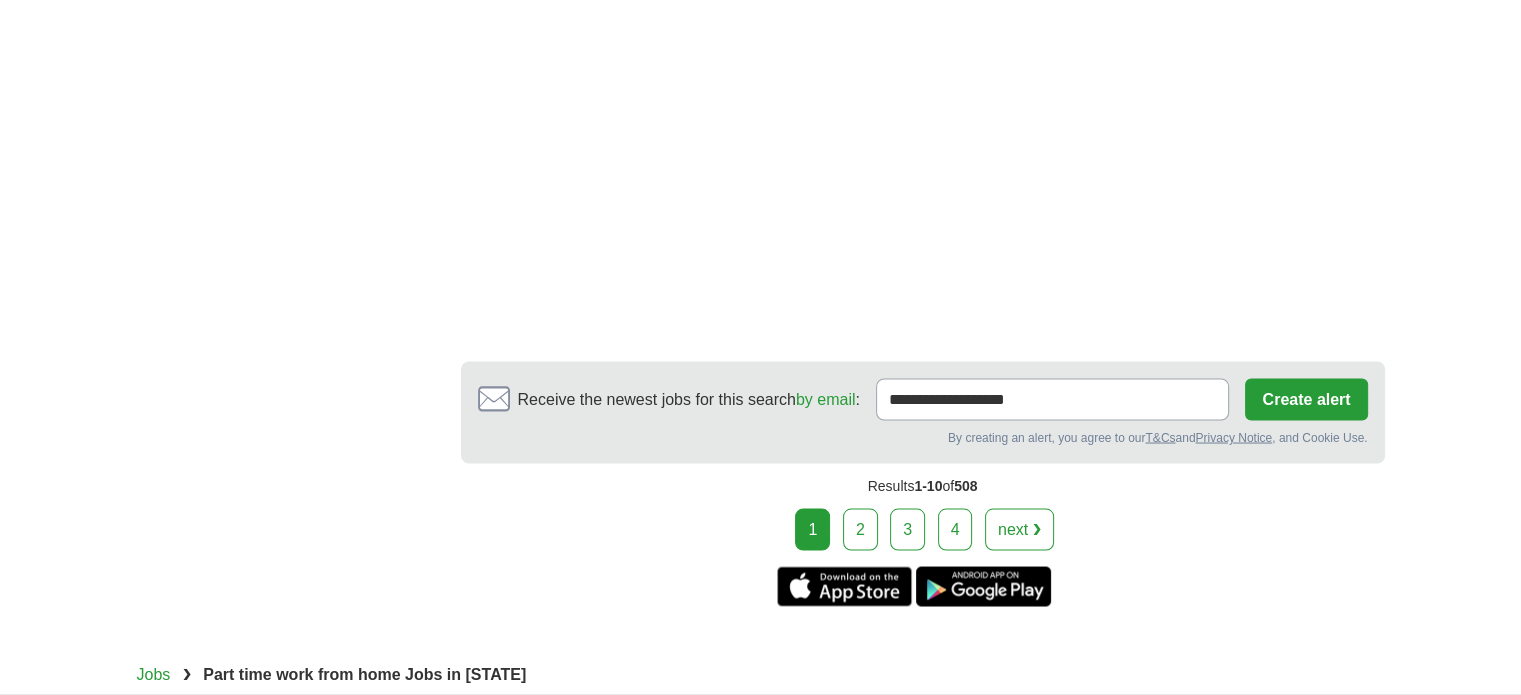 click on "2" at bounding box center [860, 529] 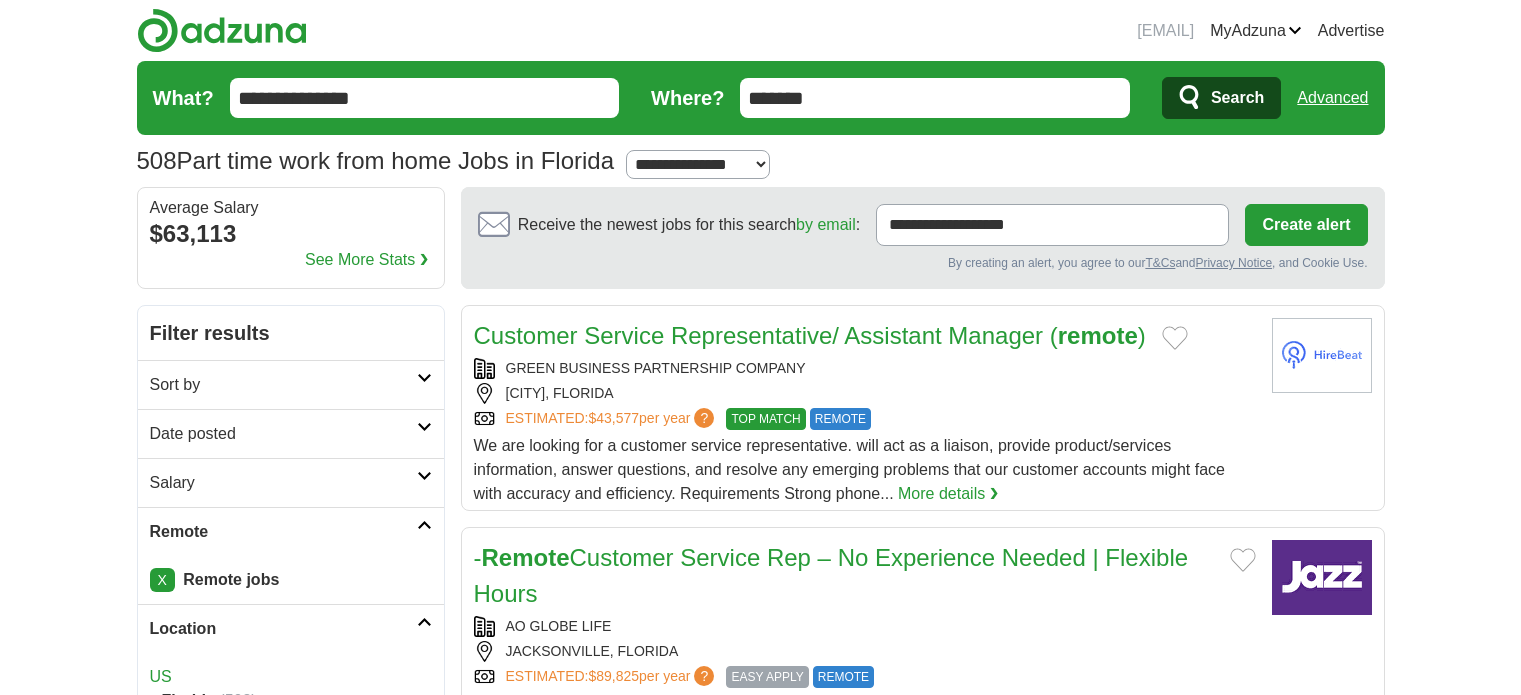 scroll, scrollTop: 0, scrollLeft: 0, axis: both 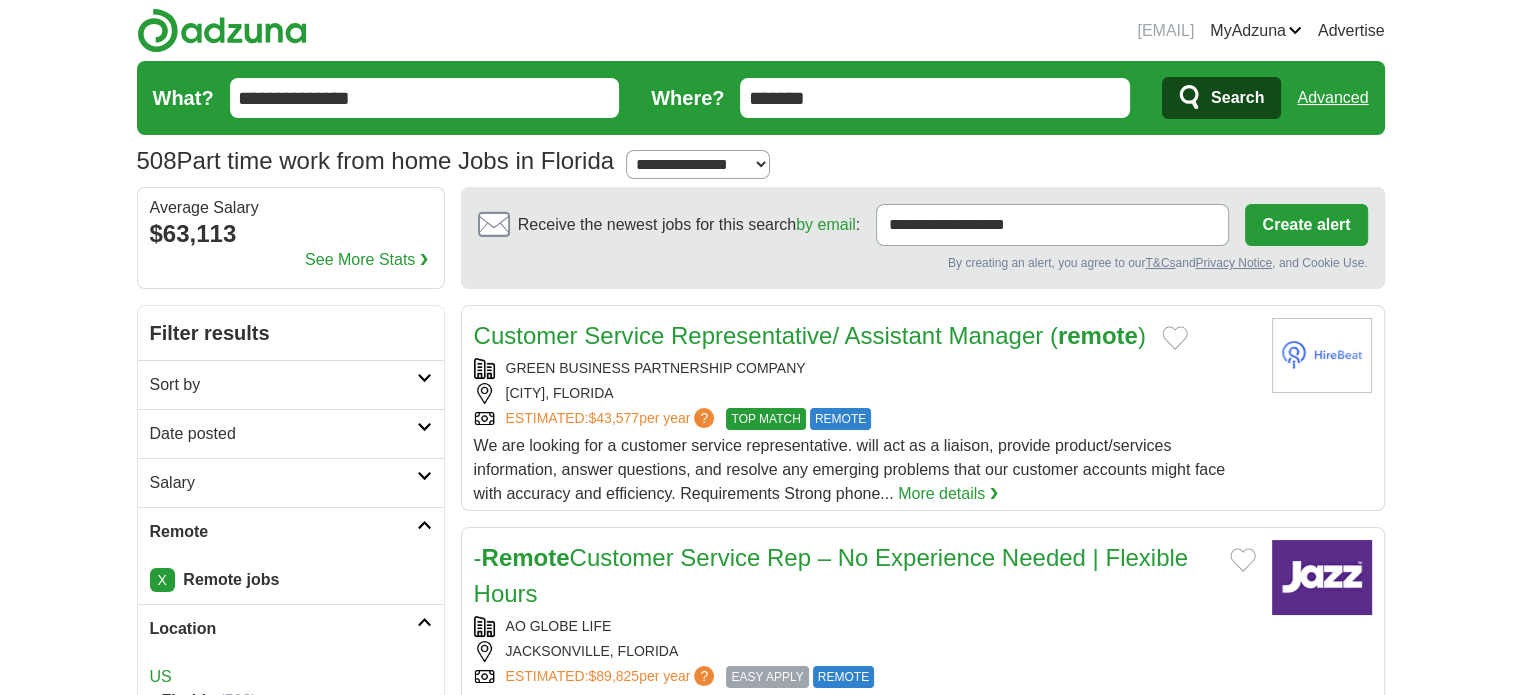 click on "bsong1242@gmail.com
MyAdzuna
Alerts
Favorites
Resumes
ApplyIQ
Preferences
Posted jobs
Logout
Advertise
508
Part time work from home Jobs in Florida
Salary
Salary
Select a salary range
Salary from
from $10,000
from $20,000" at bounding box center [760, 1820] 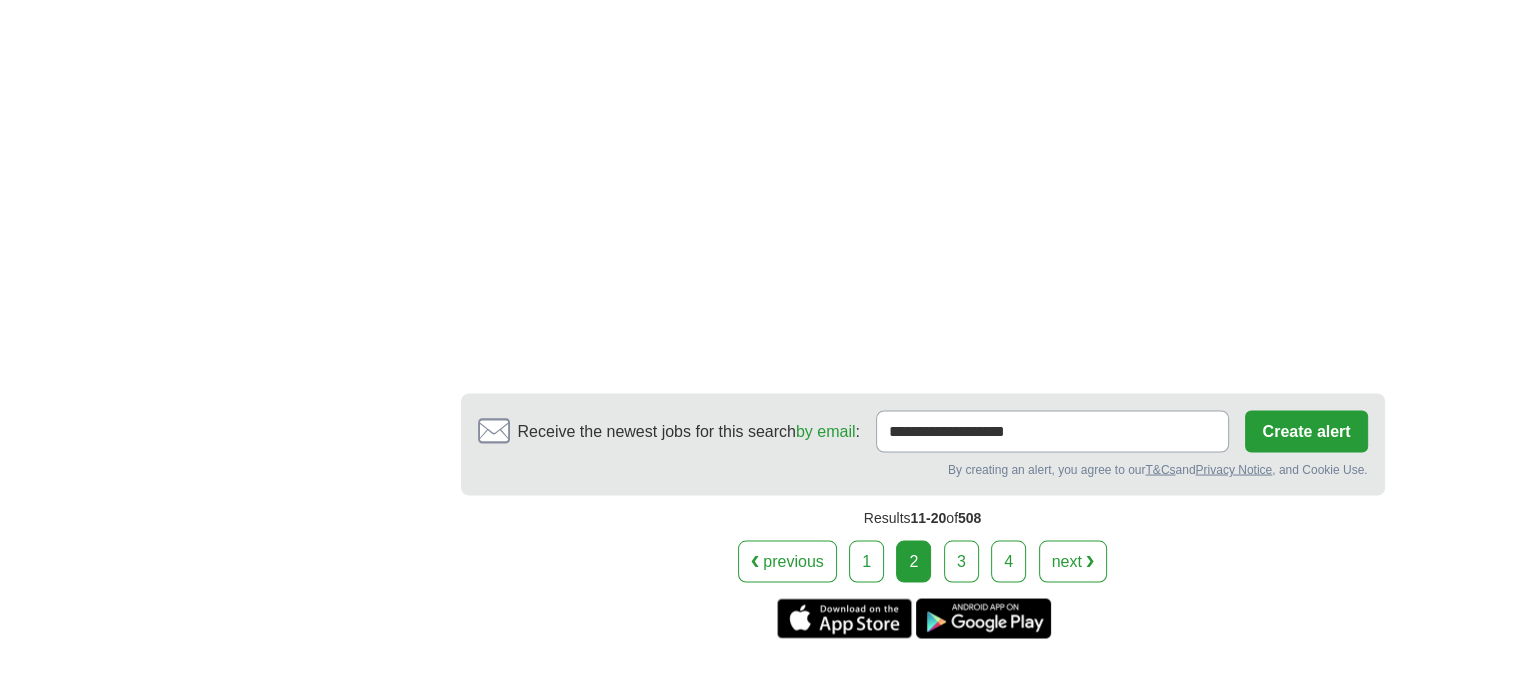 scroll, scrollTop: 3640, scrollLeft: 0, axis: vertical 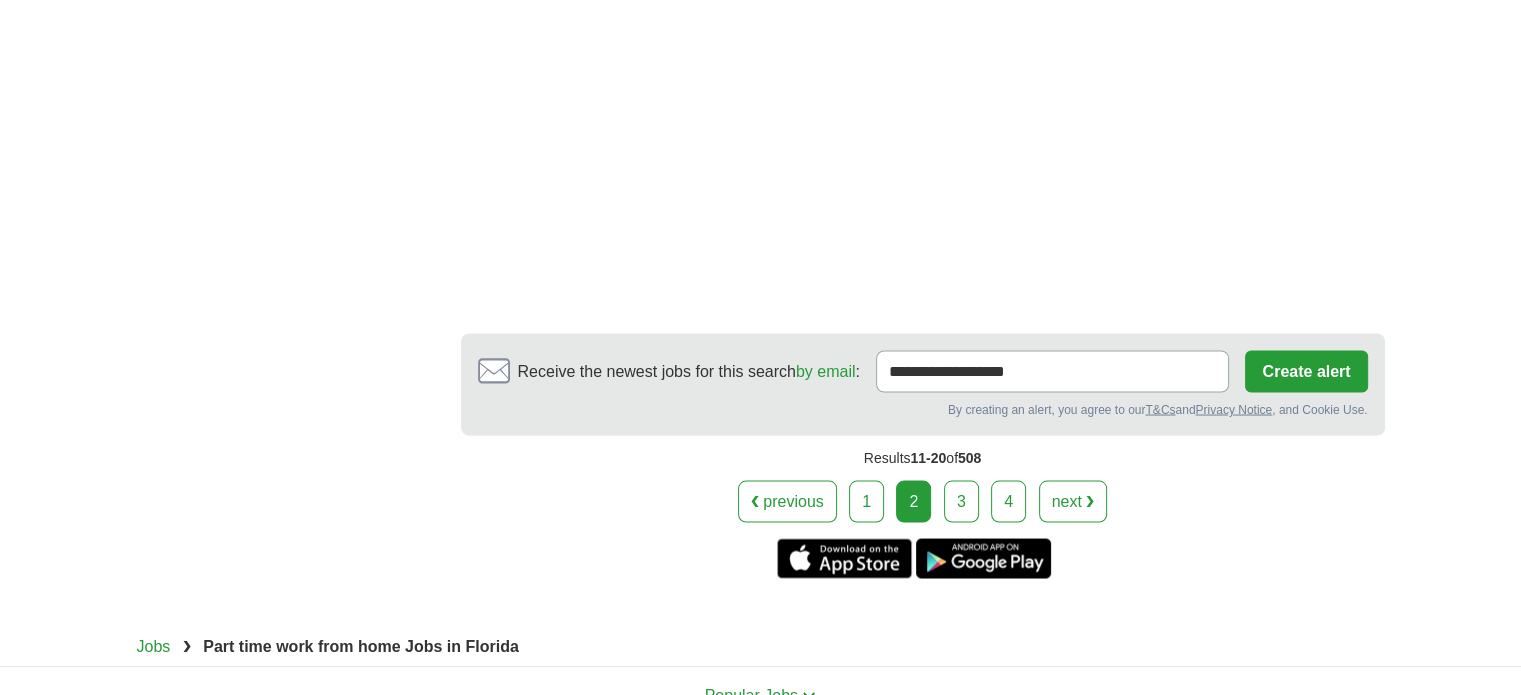 click on "3" at bounding box center (961, 501) 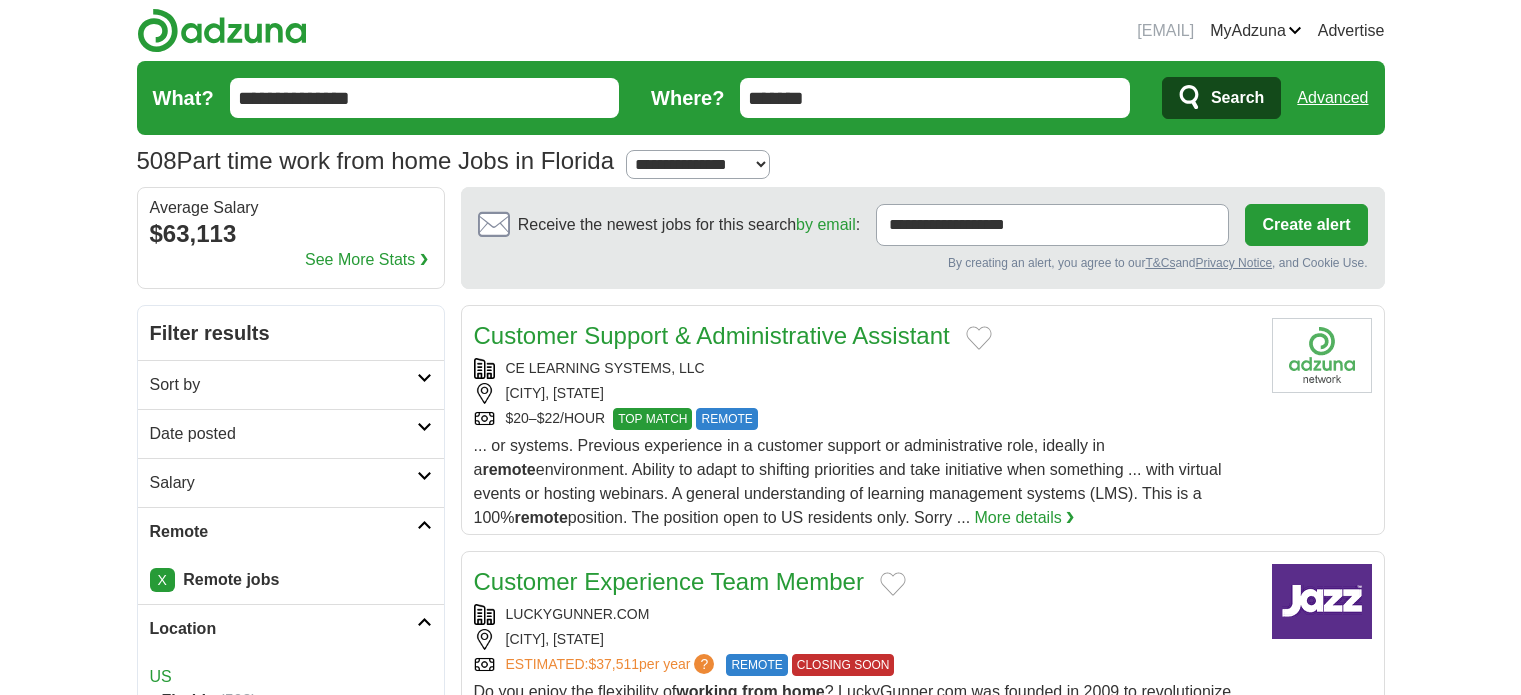 scroll, scrollTop: 0, scrollLeft: 0, axis: both 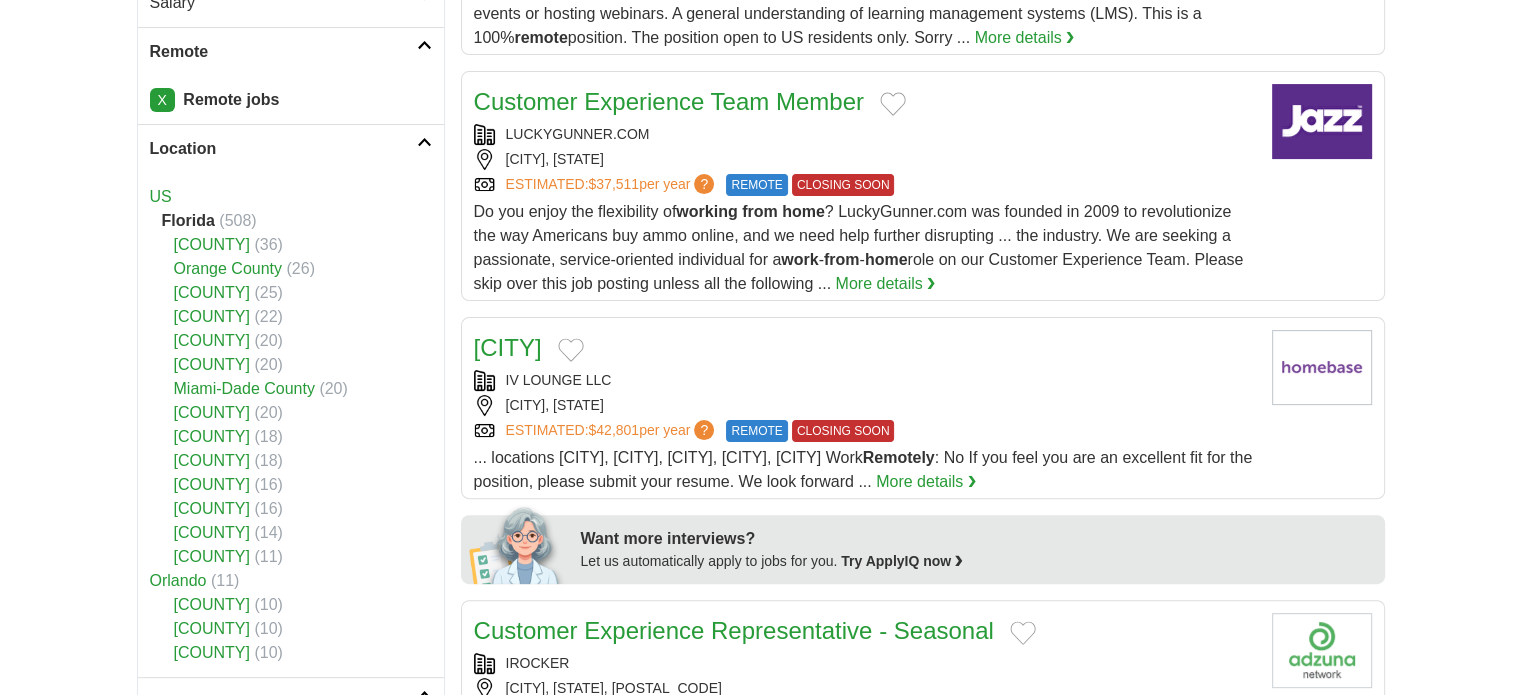 click on "[COUNTY]" at bounding box center (212, 316) 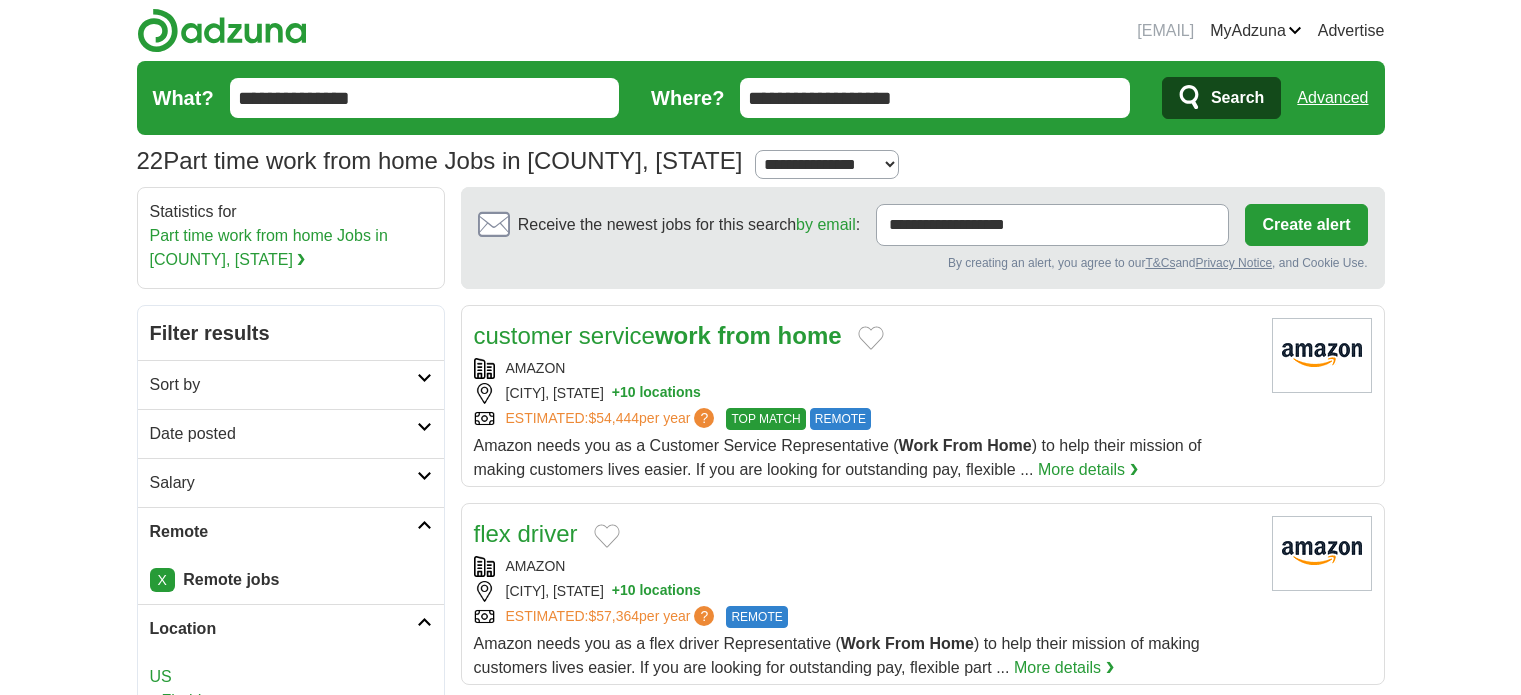 scroll, scrollTop: 0, scrollLeft: 0, axis: both 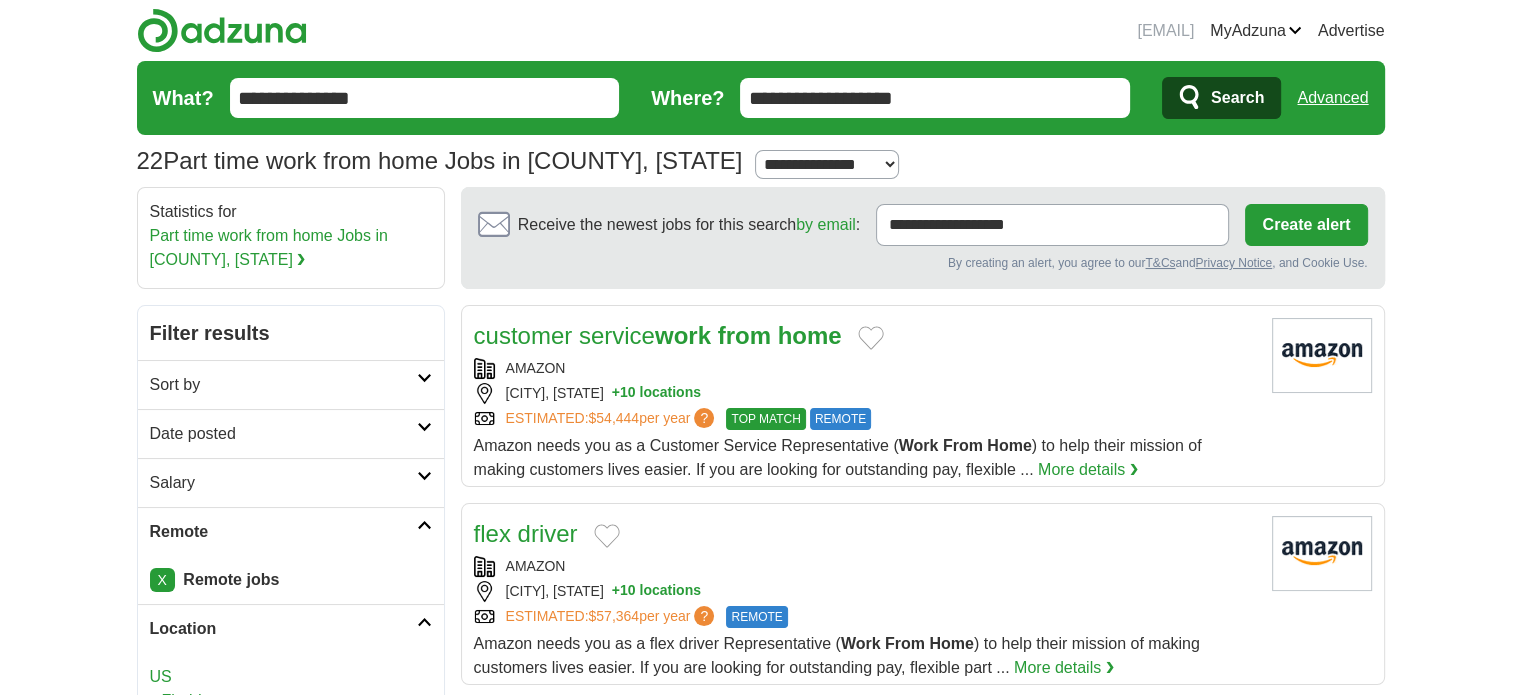 drag, startPoint x: 956, startPoint y: 378, endPoint x: 696, endPoint y: 326, distance: 265.14902 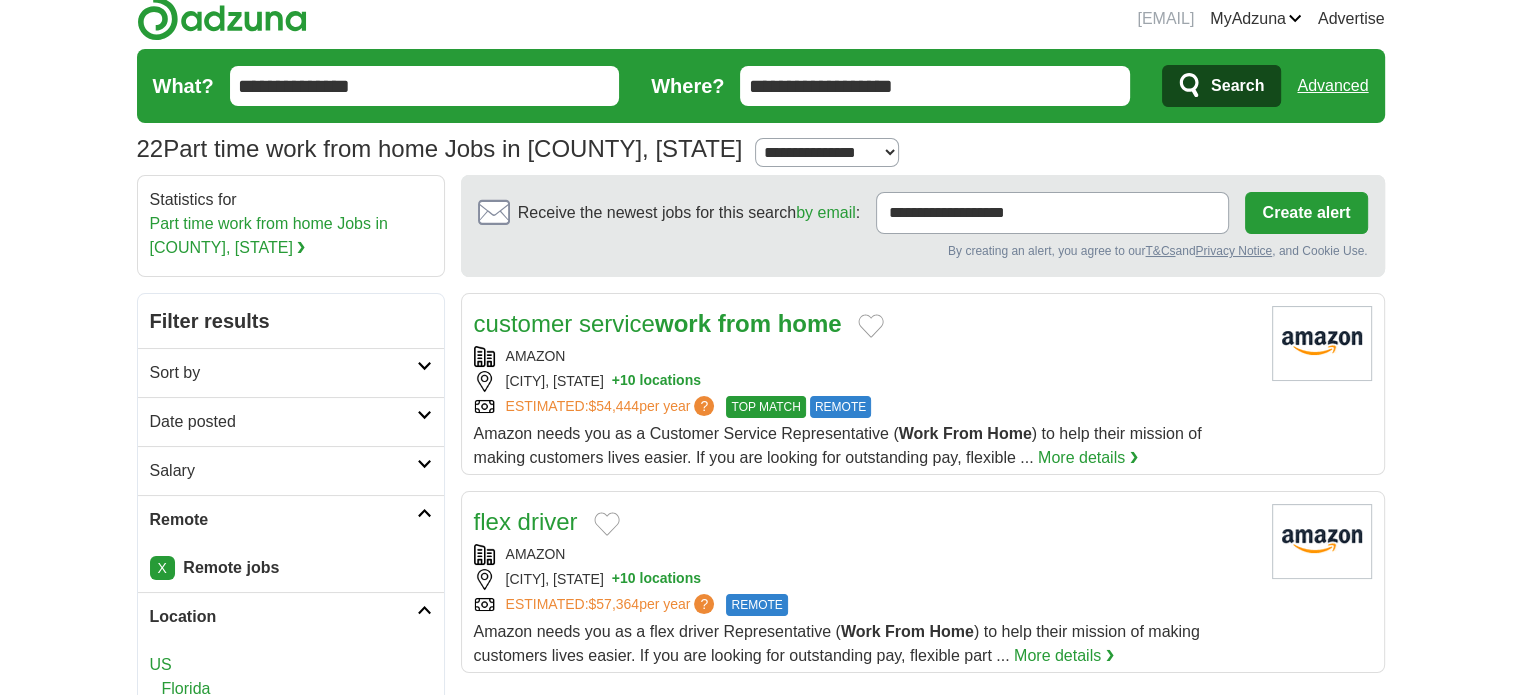 scroll, scrollTop: 6, scrollLeft: 0, axis: vertical 